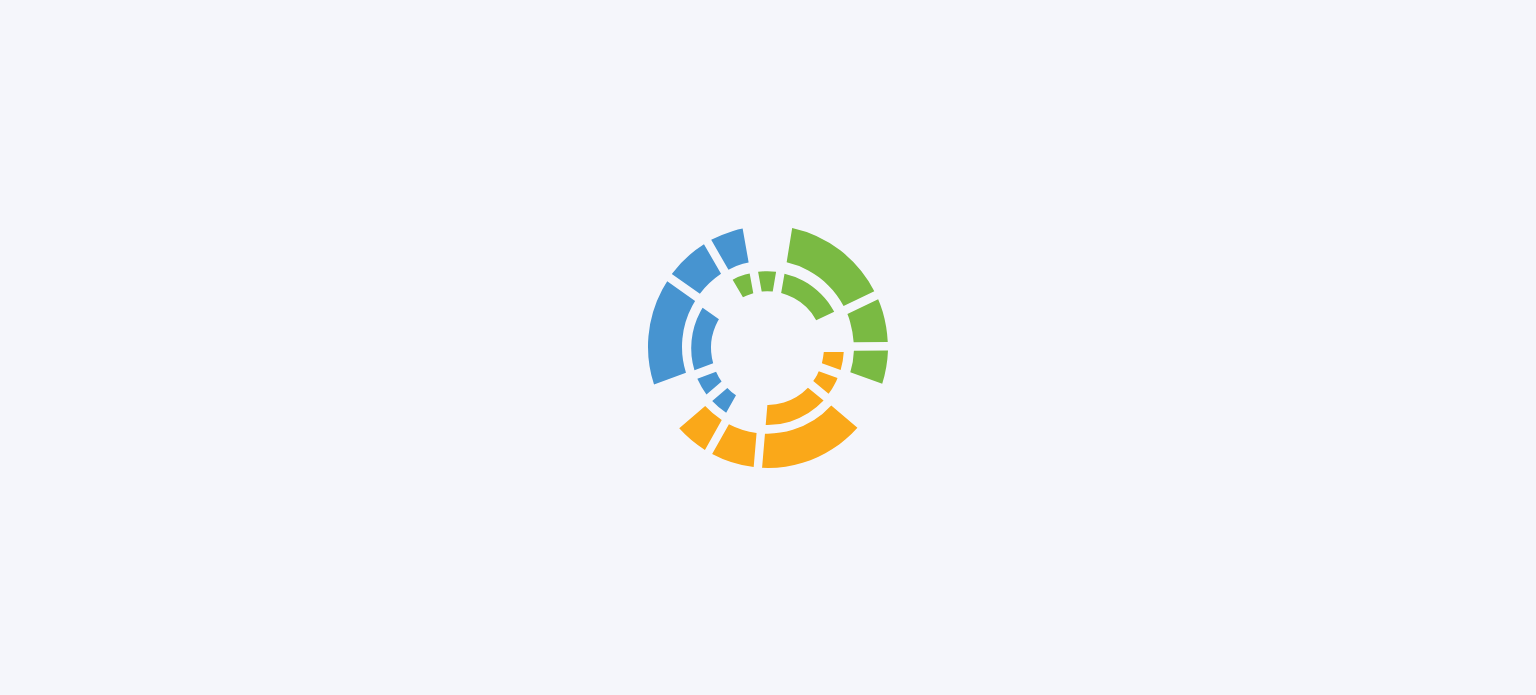 scroll, scrollTop: 0, scrollLeft: 0, axis: both 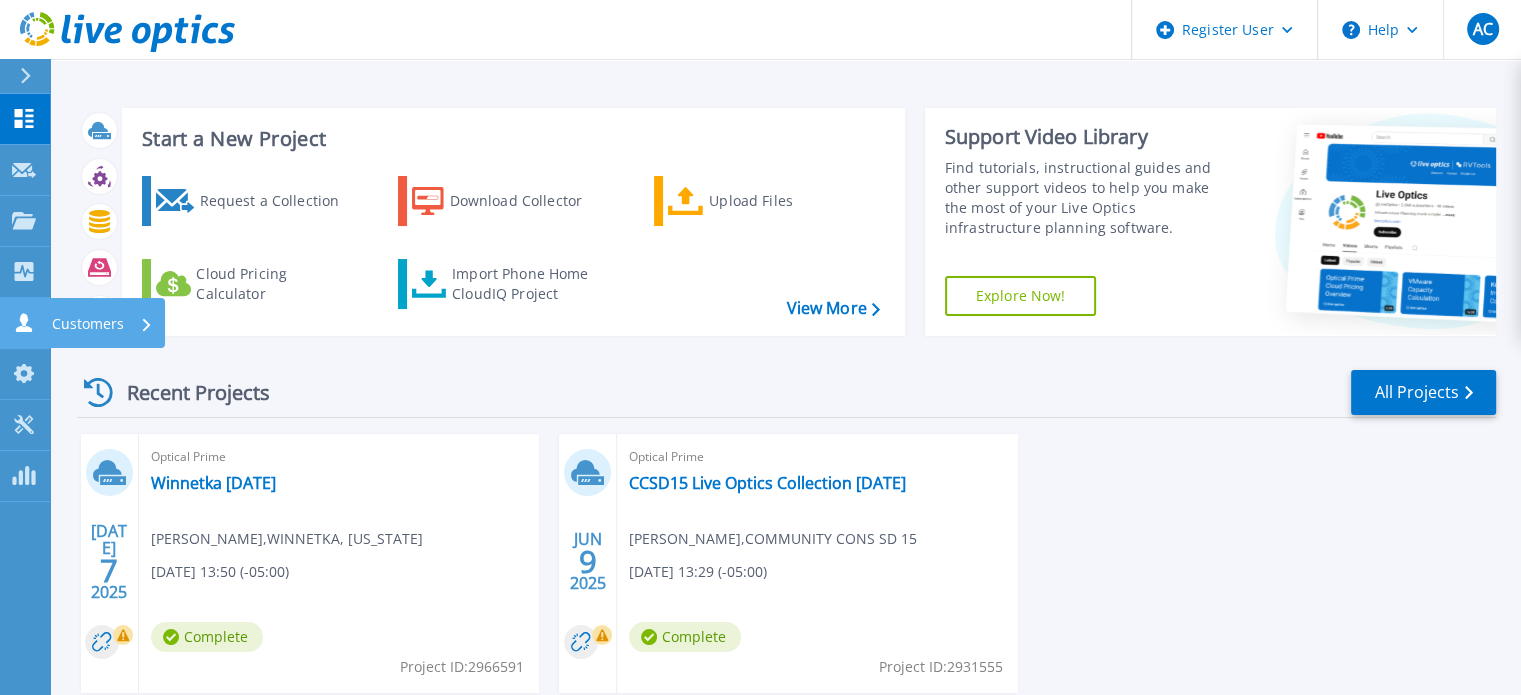 click on "Customers Customers" at bounding box center (25, 323) 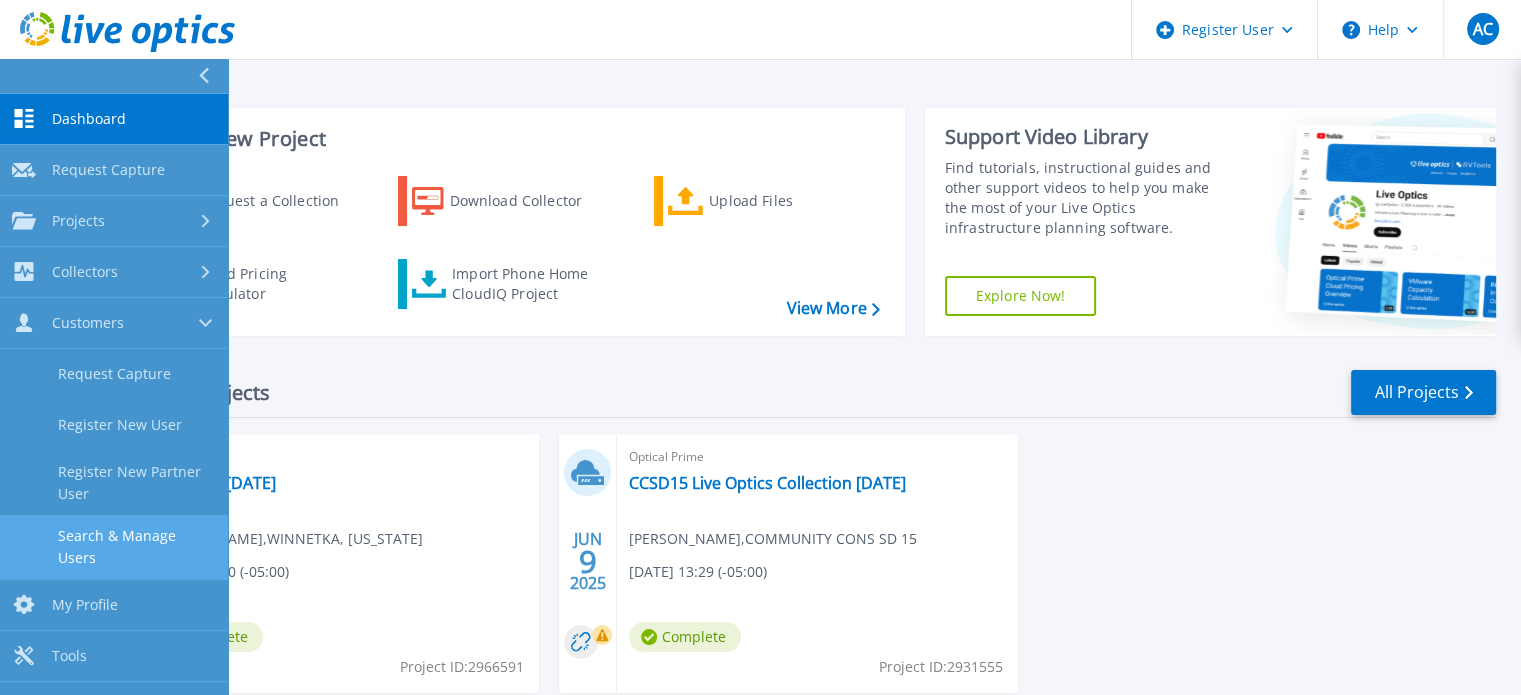 click on "Search & Manage Users" at bounding box center [114, 547] 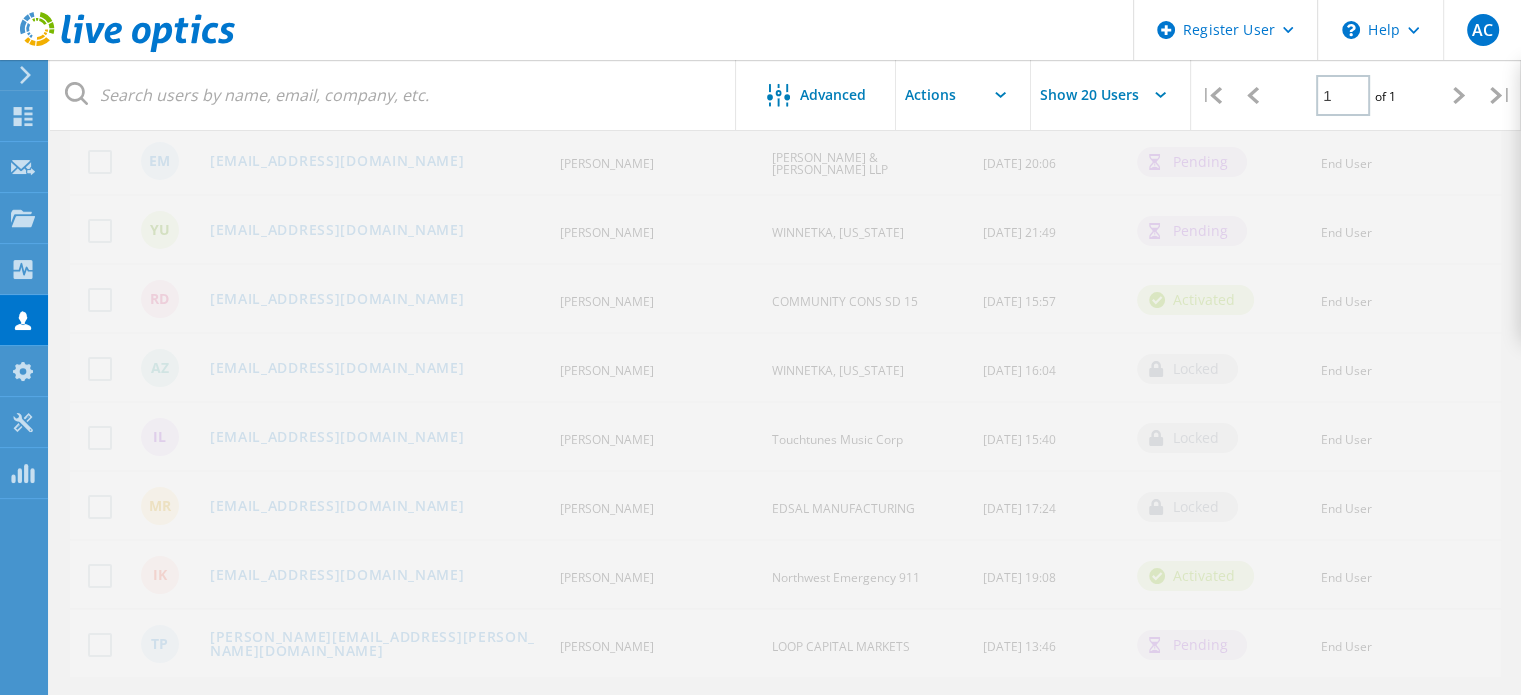scroll, scrollTop: 274, scrollLeft: 0, axis: vertical 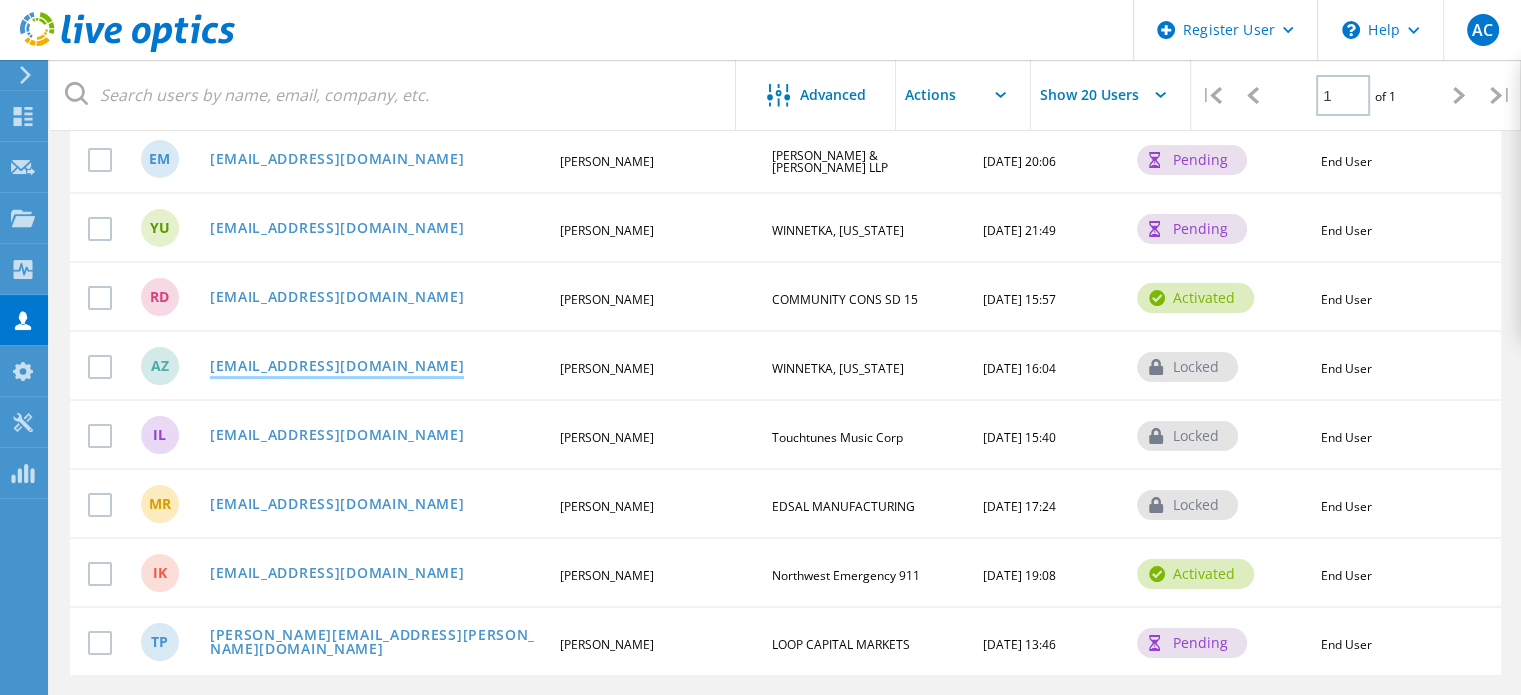 click on "AZeitler@Winnetka.org" at bounding box center [337, 367] 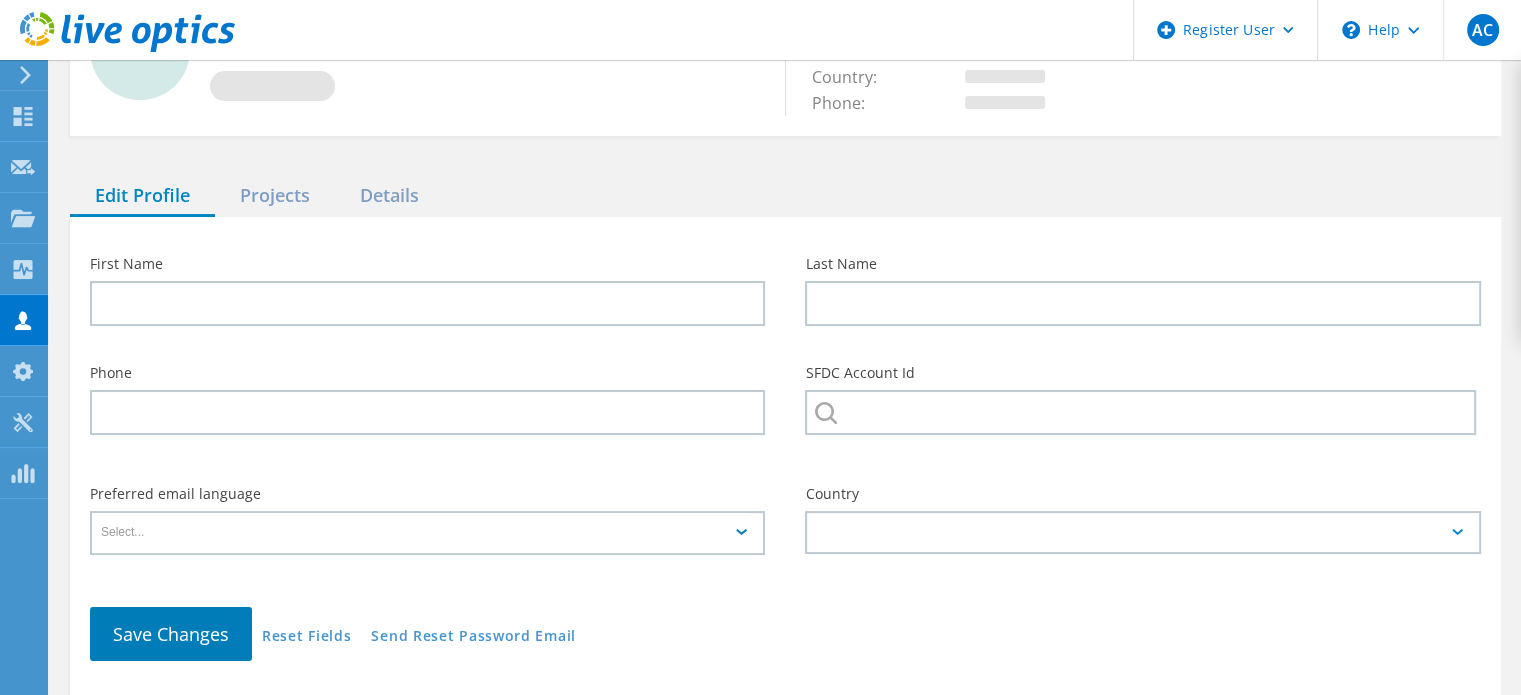 type on "Allen" 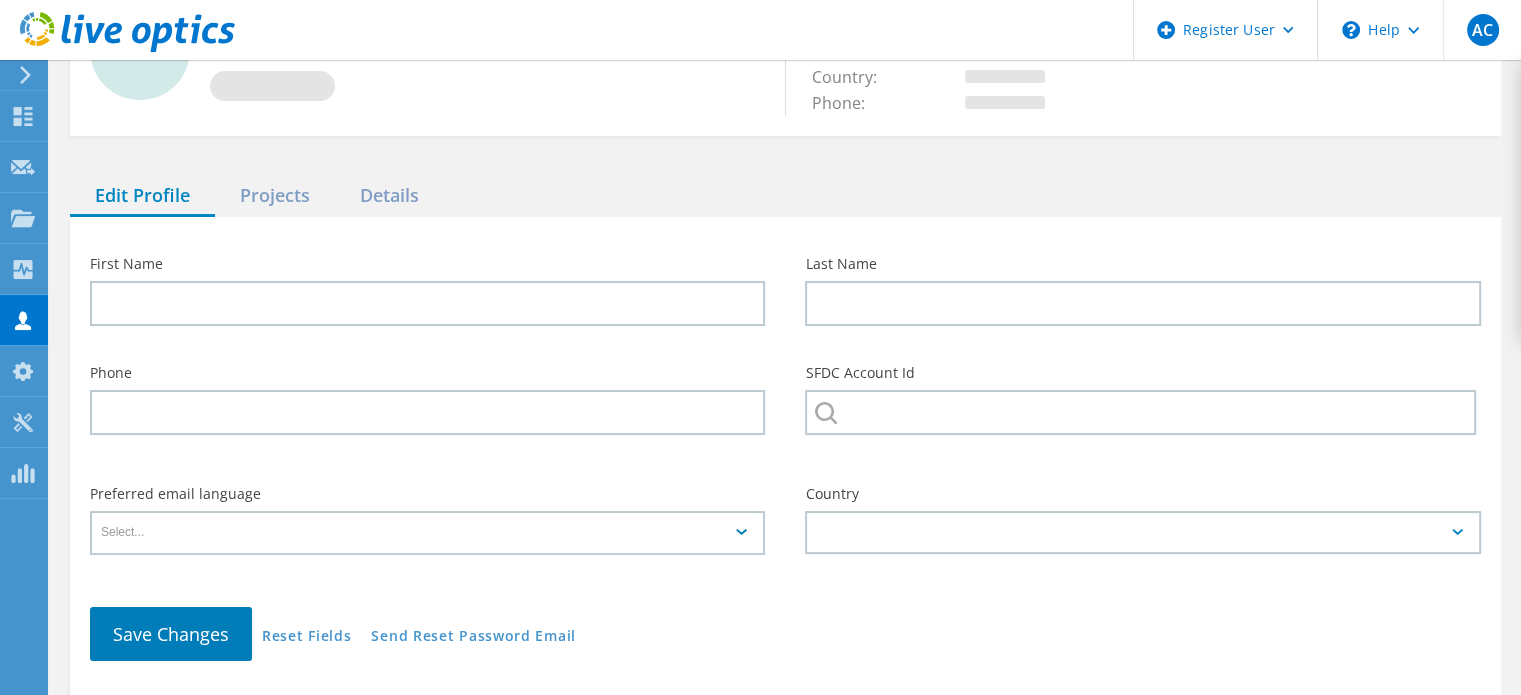 type on "Zeitler" 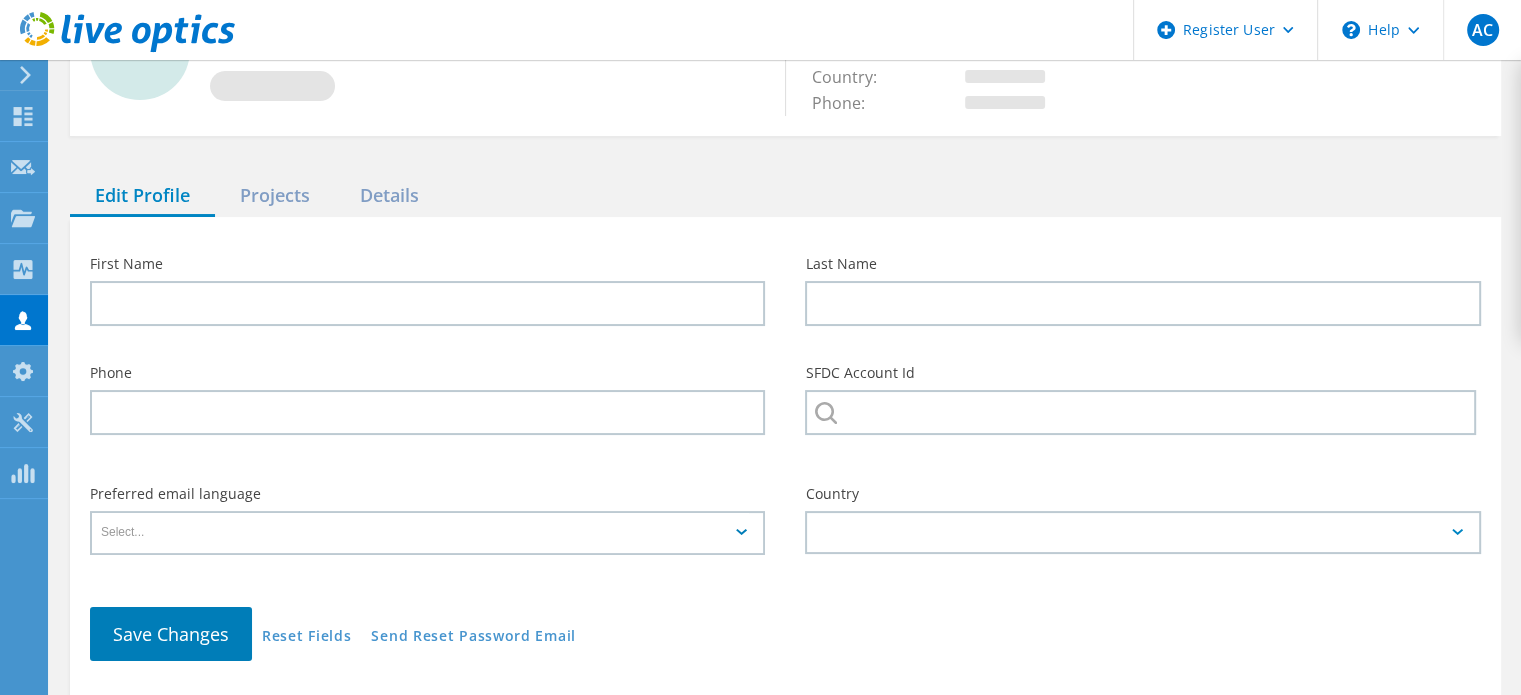 type on "WINNETKA, ILLINOIS" 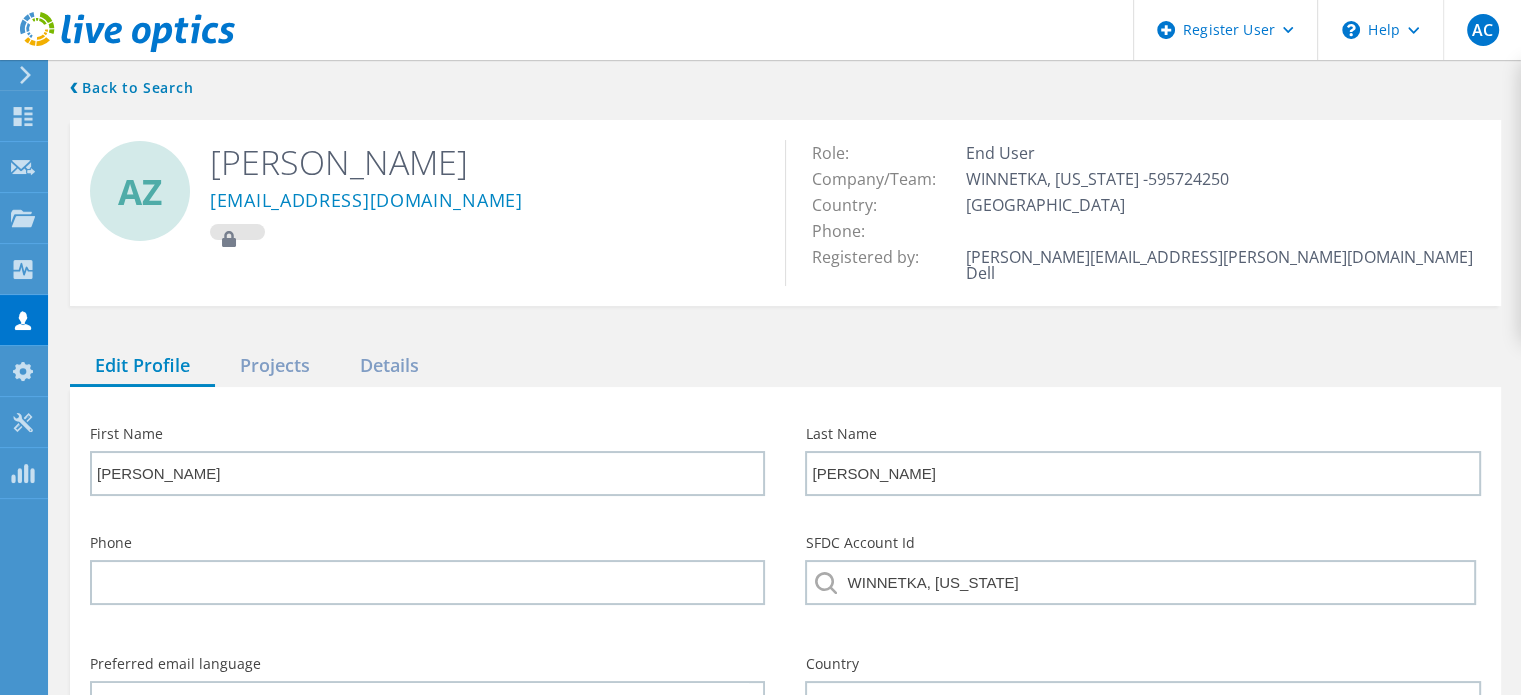 scroll, scrollTop: 0, scrollLeft: 0, axis: both 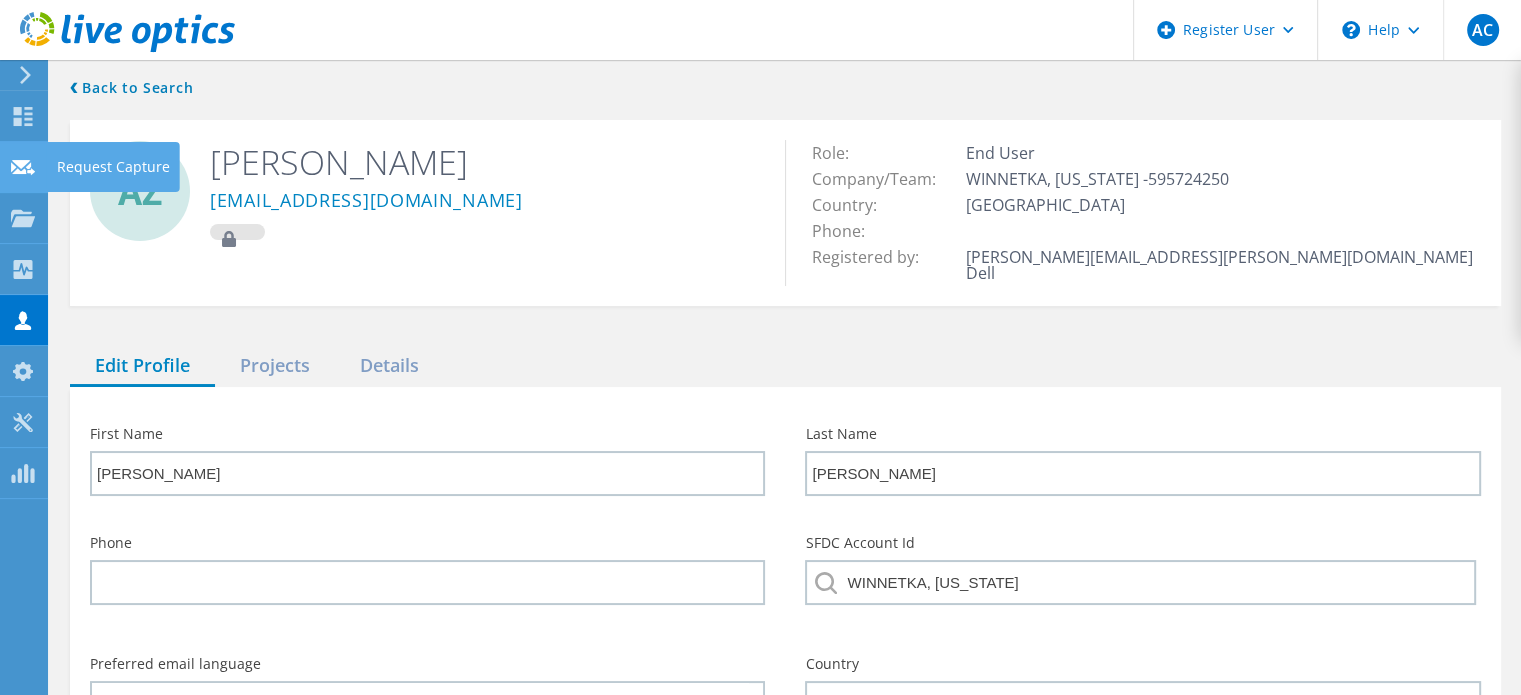 click 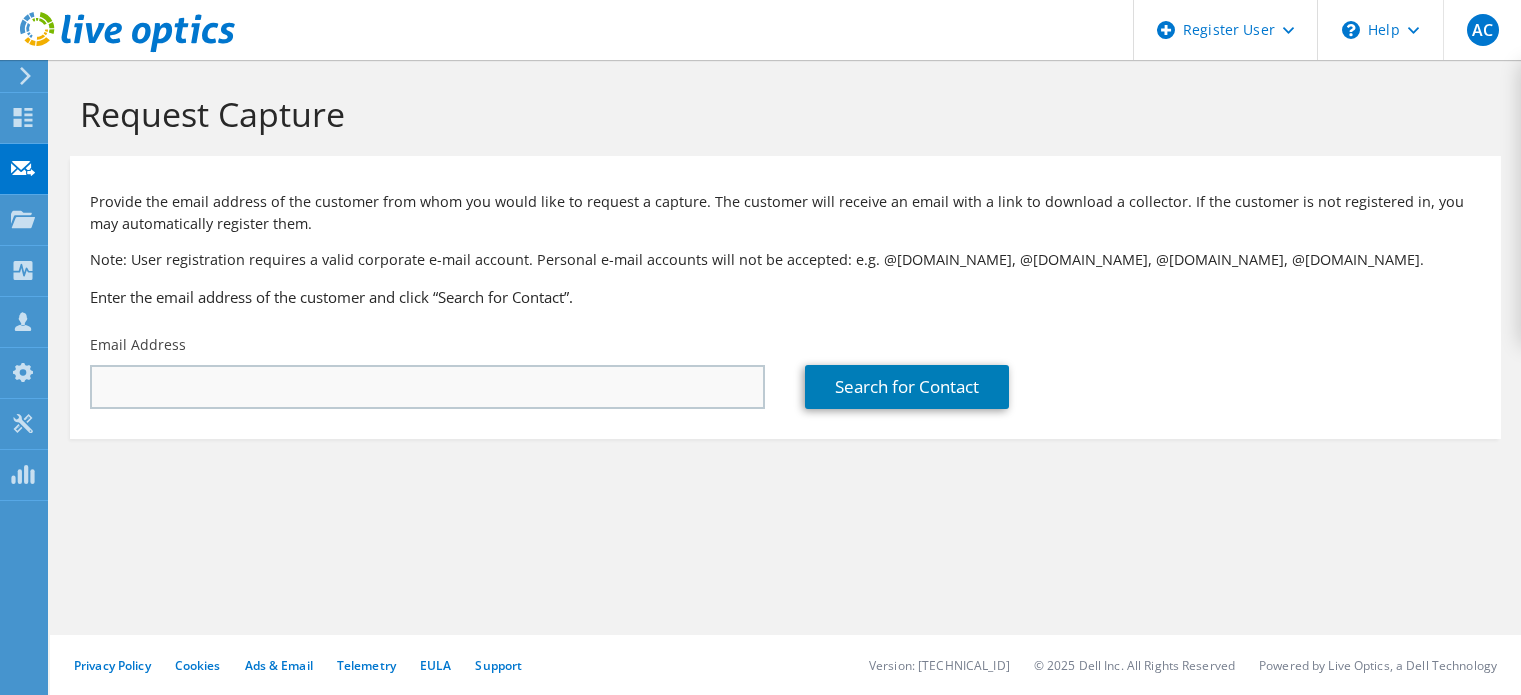scroll, scrollTop: 0, scrollLeft: 0, axis: both 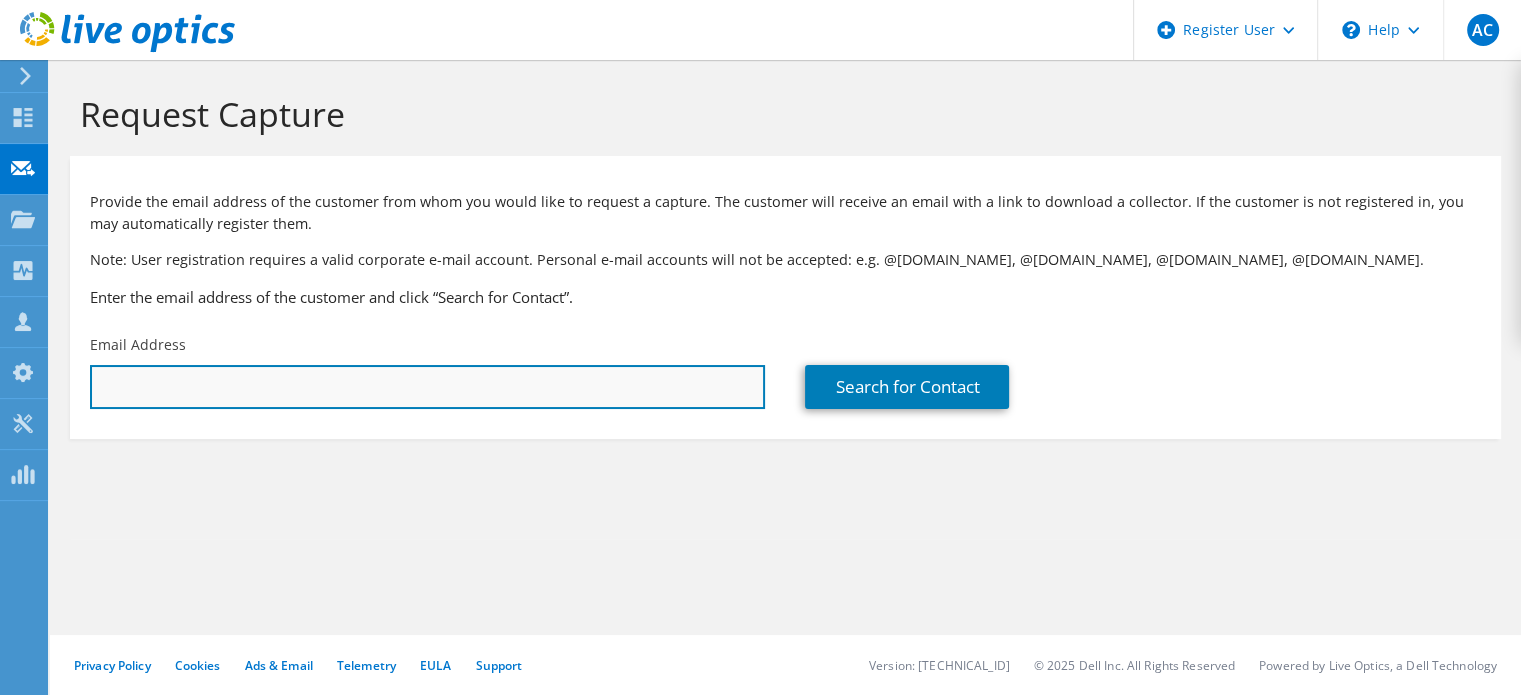 click at bounding box center [427, 387] 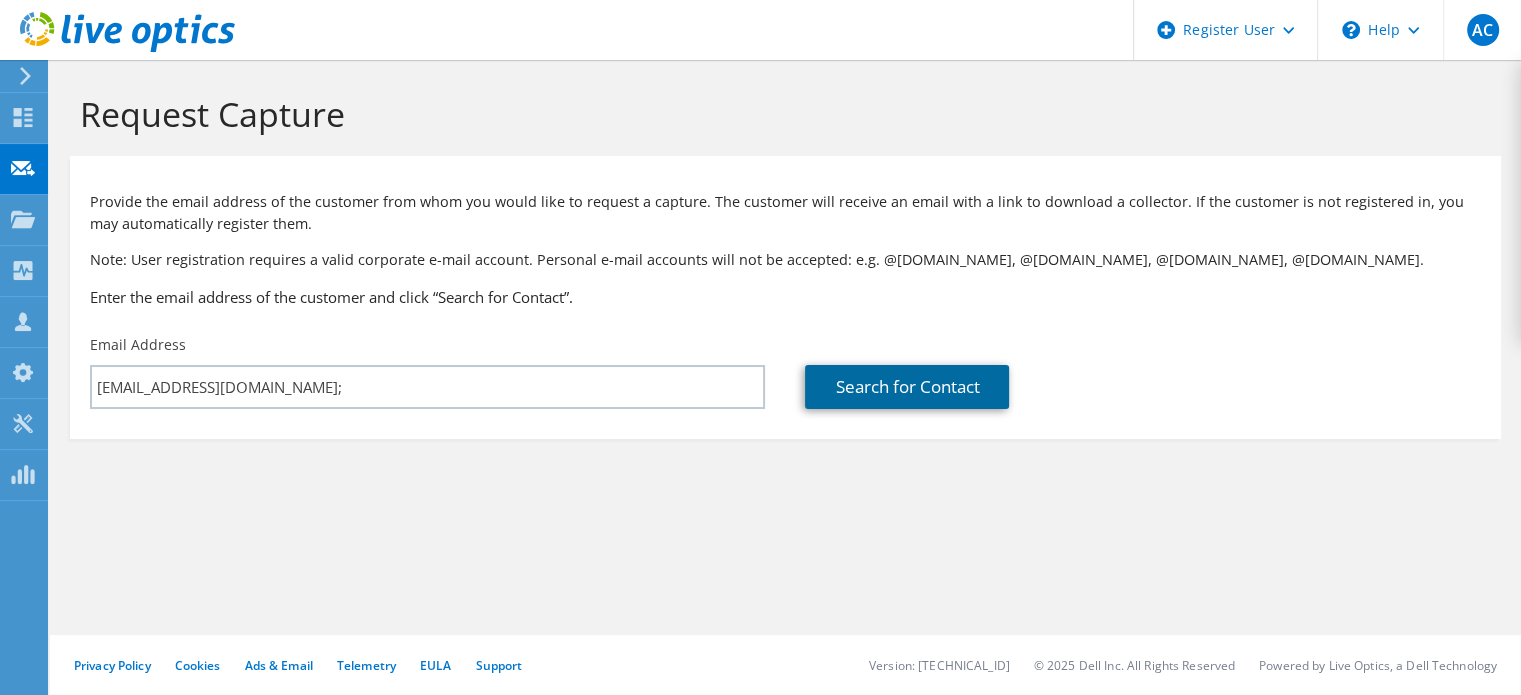 click on "Search for Contact" at bounding box center [907, 387] 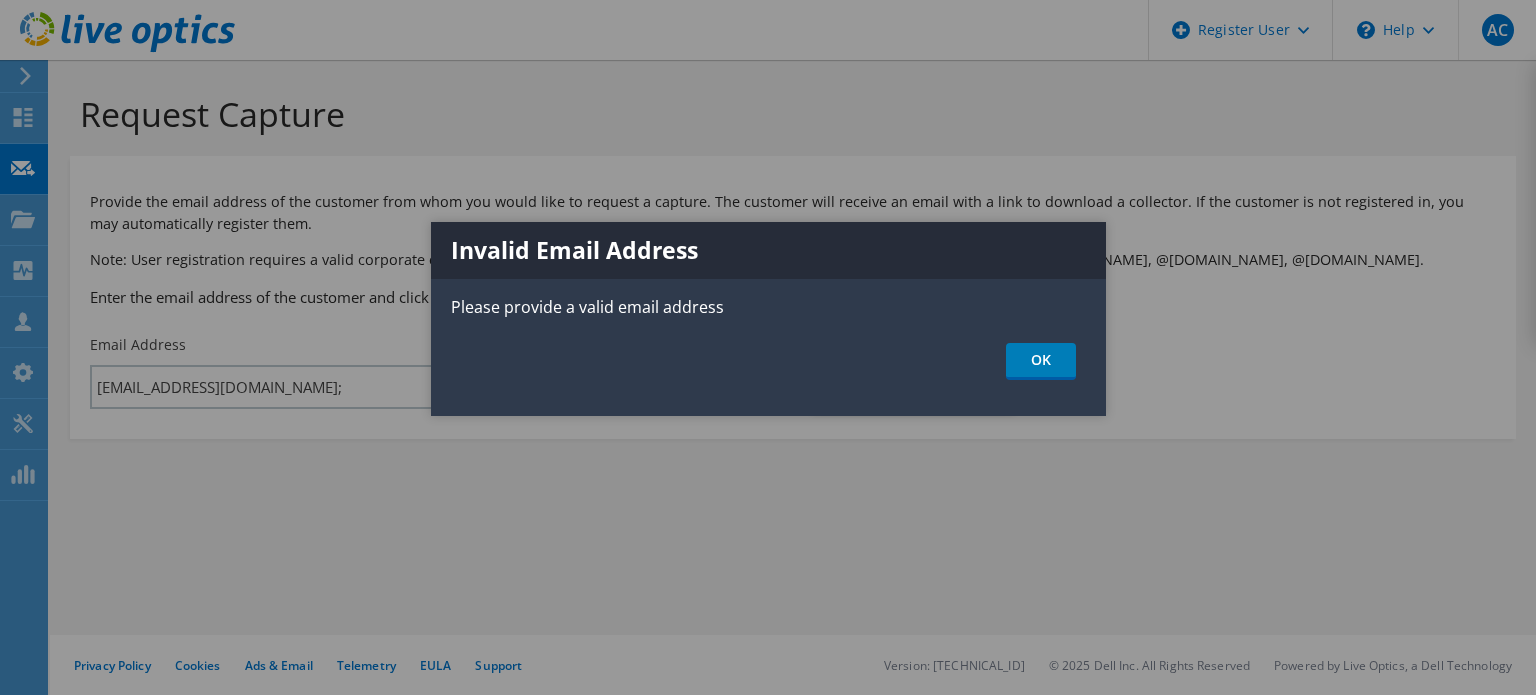 click on "OK" at bounding box center (768, 361) 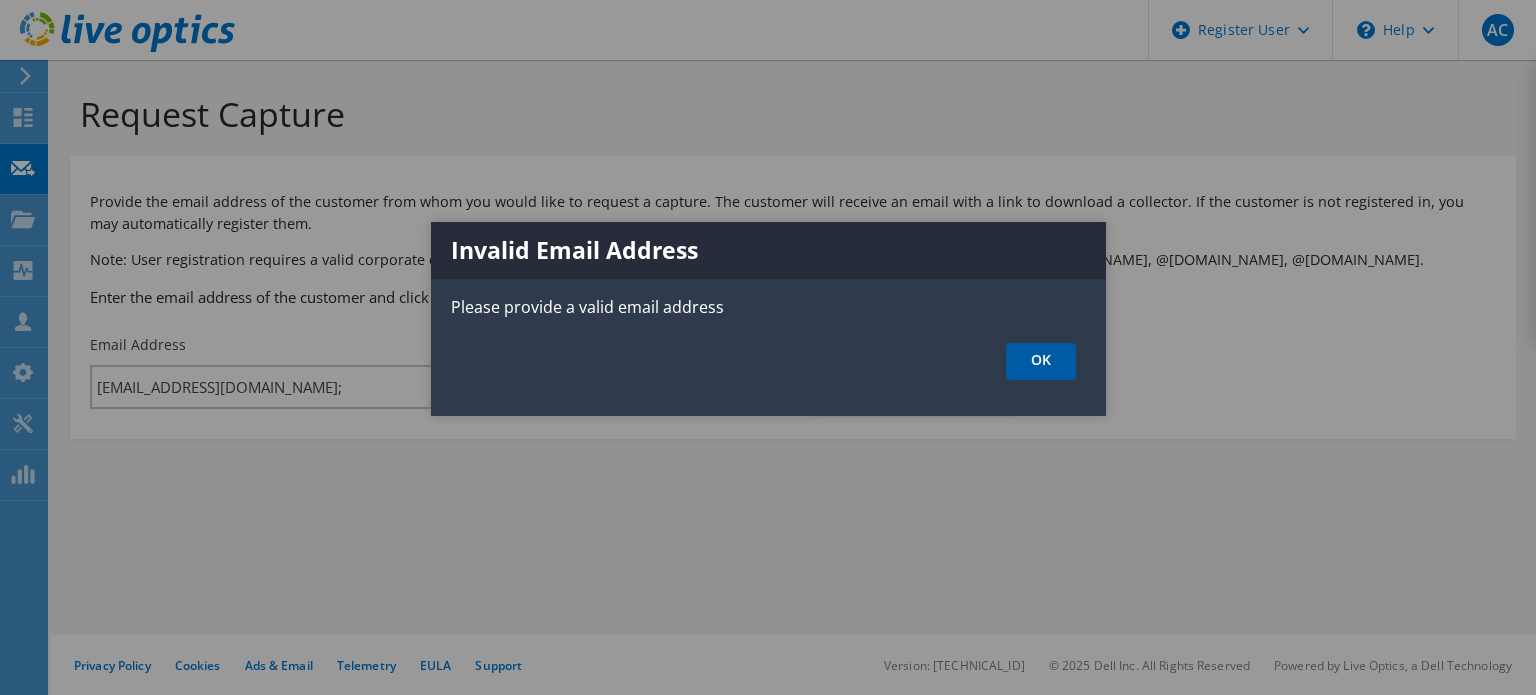 click on "OK" at bounding box center [1041, 361] 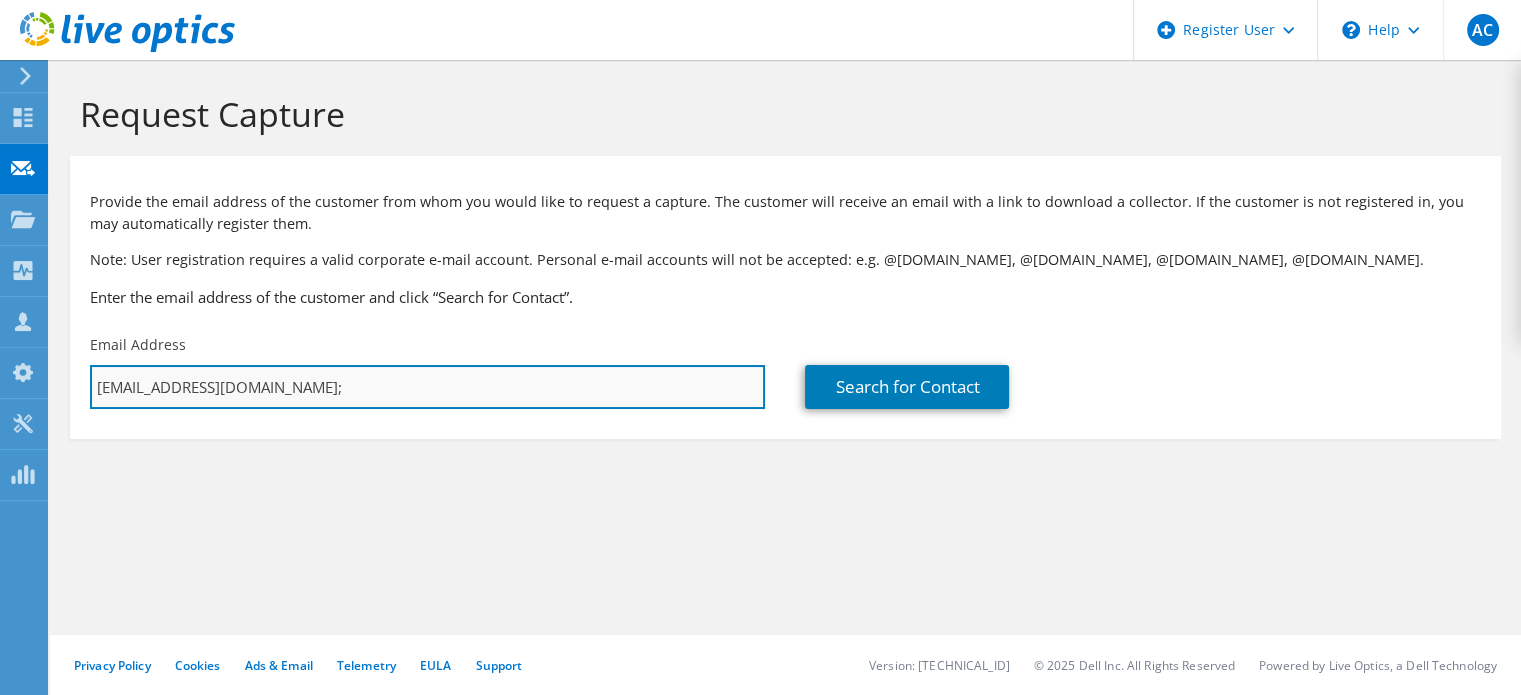 click on "bsupples@minerent.com;" at bounding box center [427, 387] 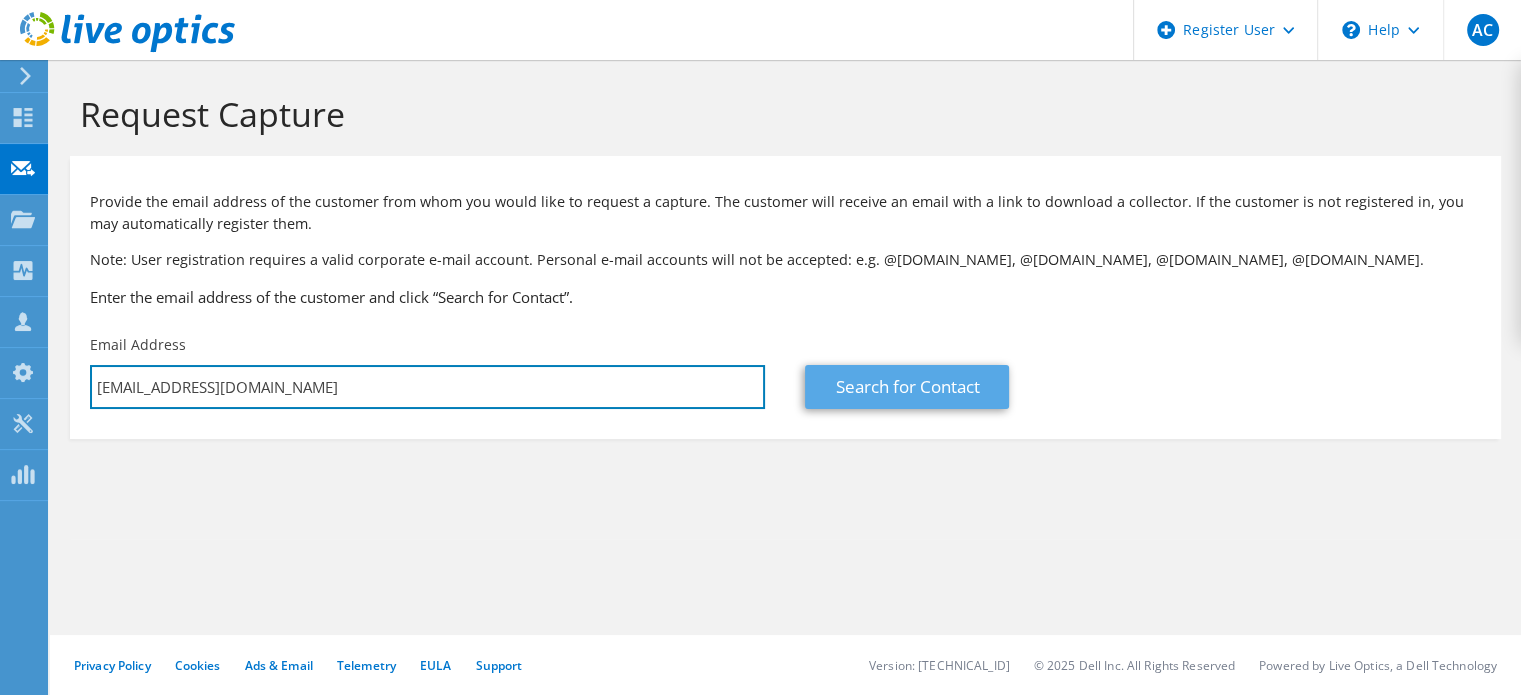 type on "bsupples@minerent.com" 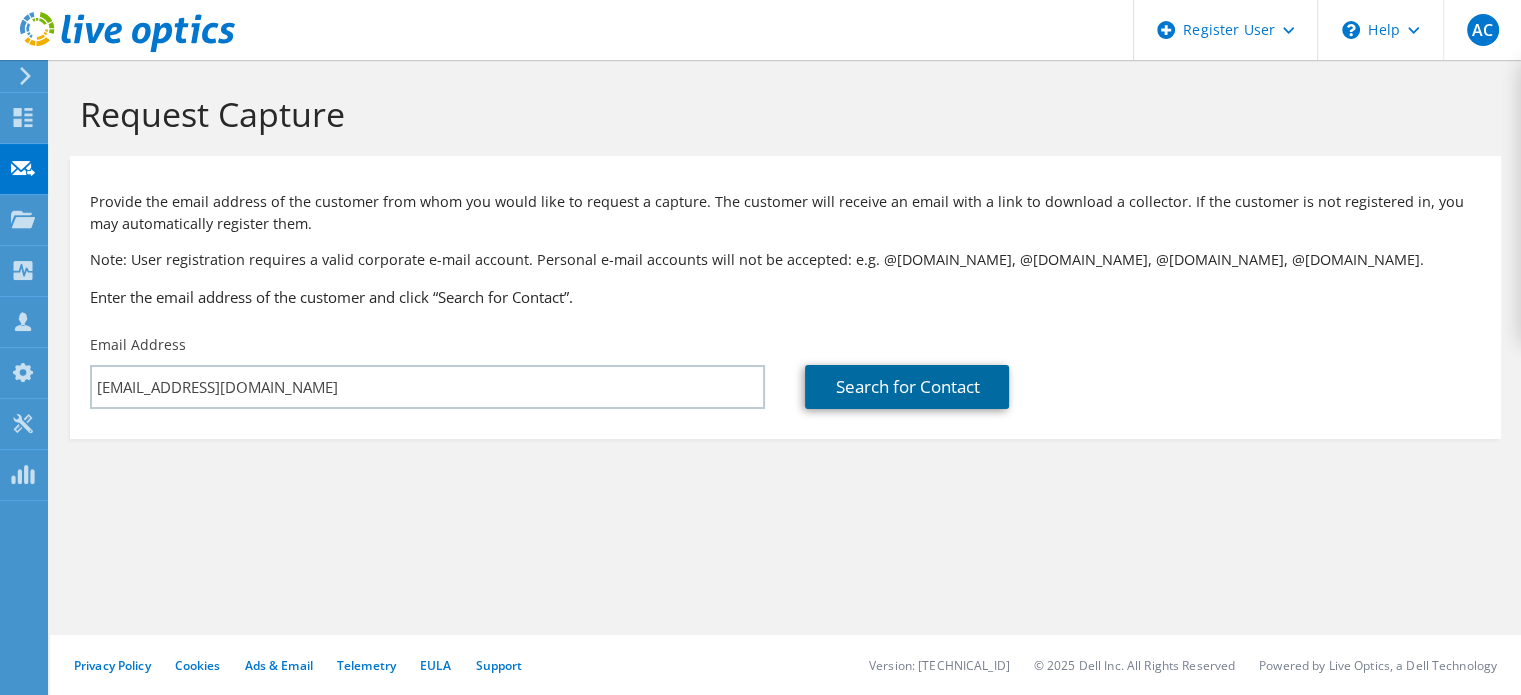 click on "Search for Contact" at bounding box center [907, 387] 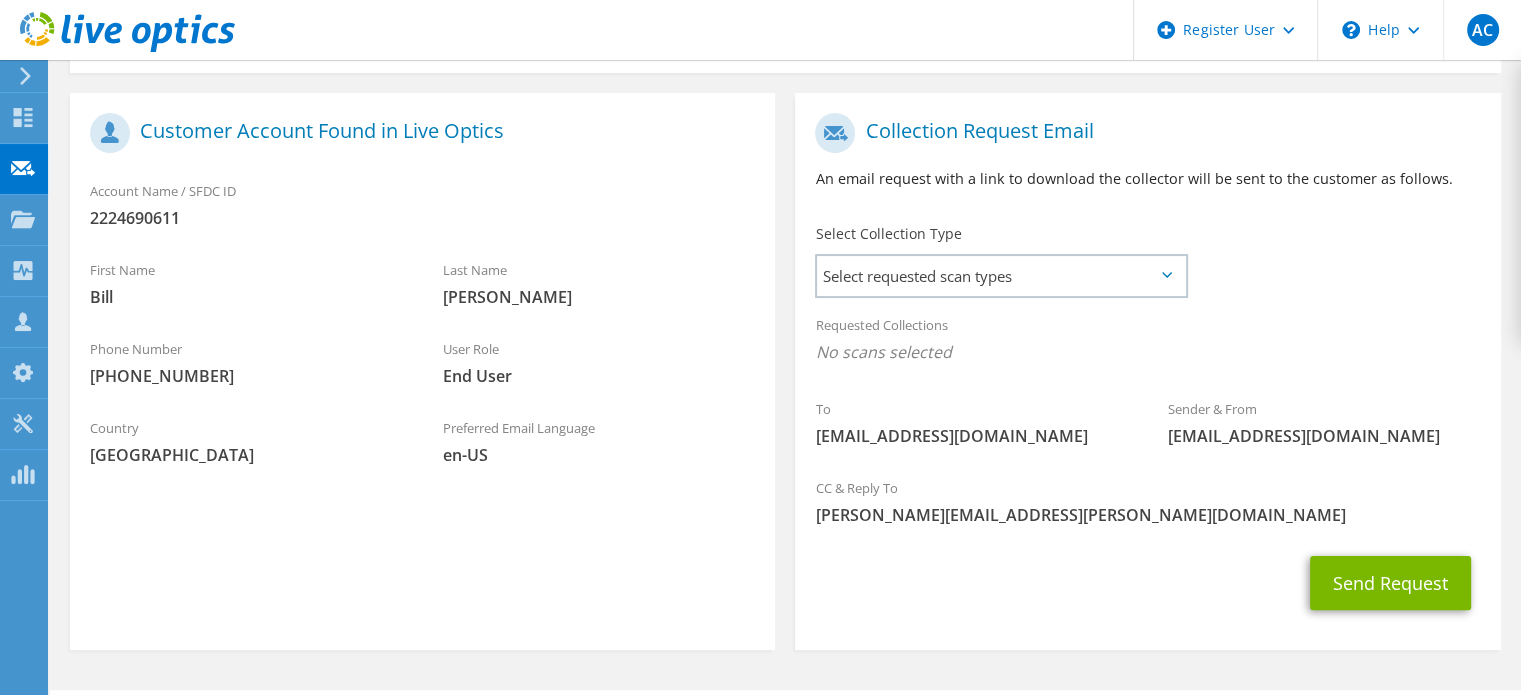 scroll, scrollTop: 374, scrollLeft: 0, axis: vertical 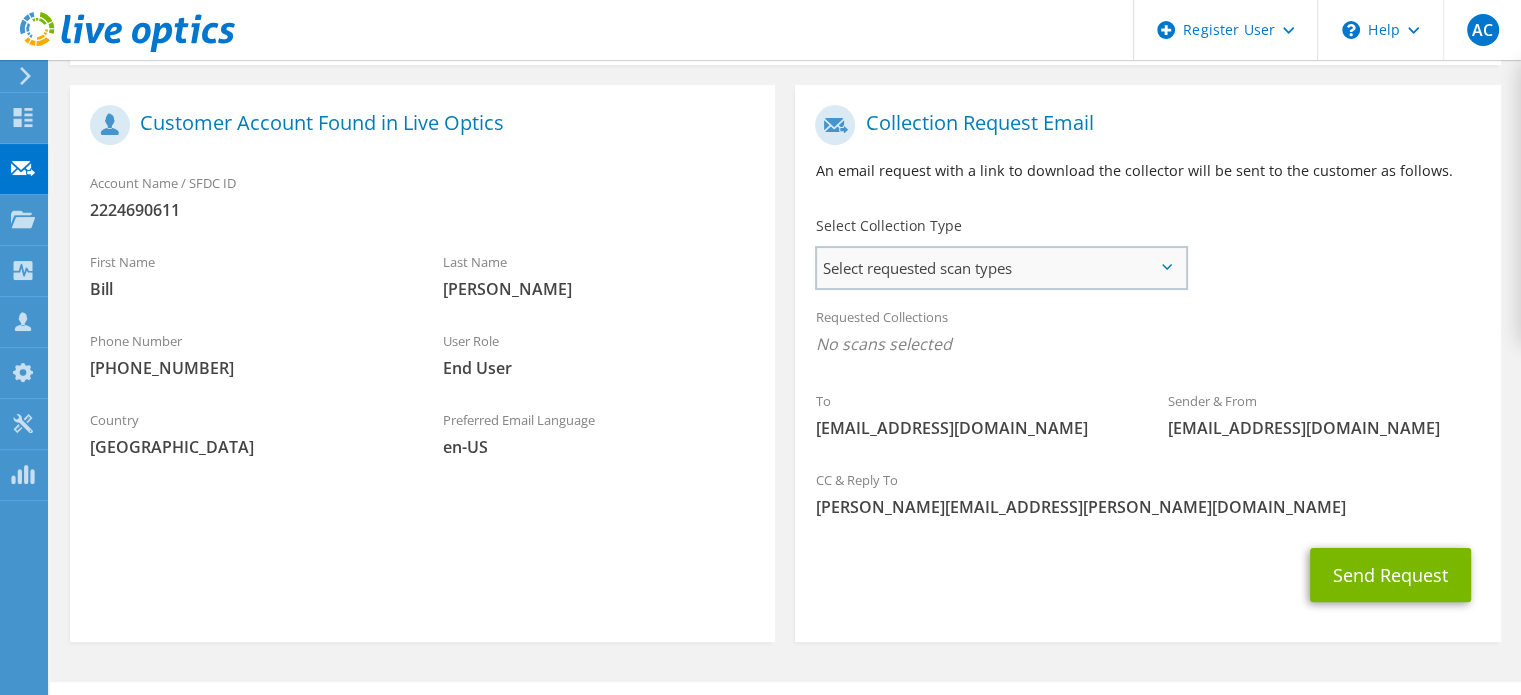 click on "Select requested scan types" at bounding box center [1001, 268] 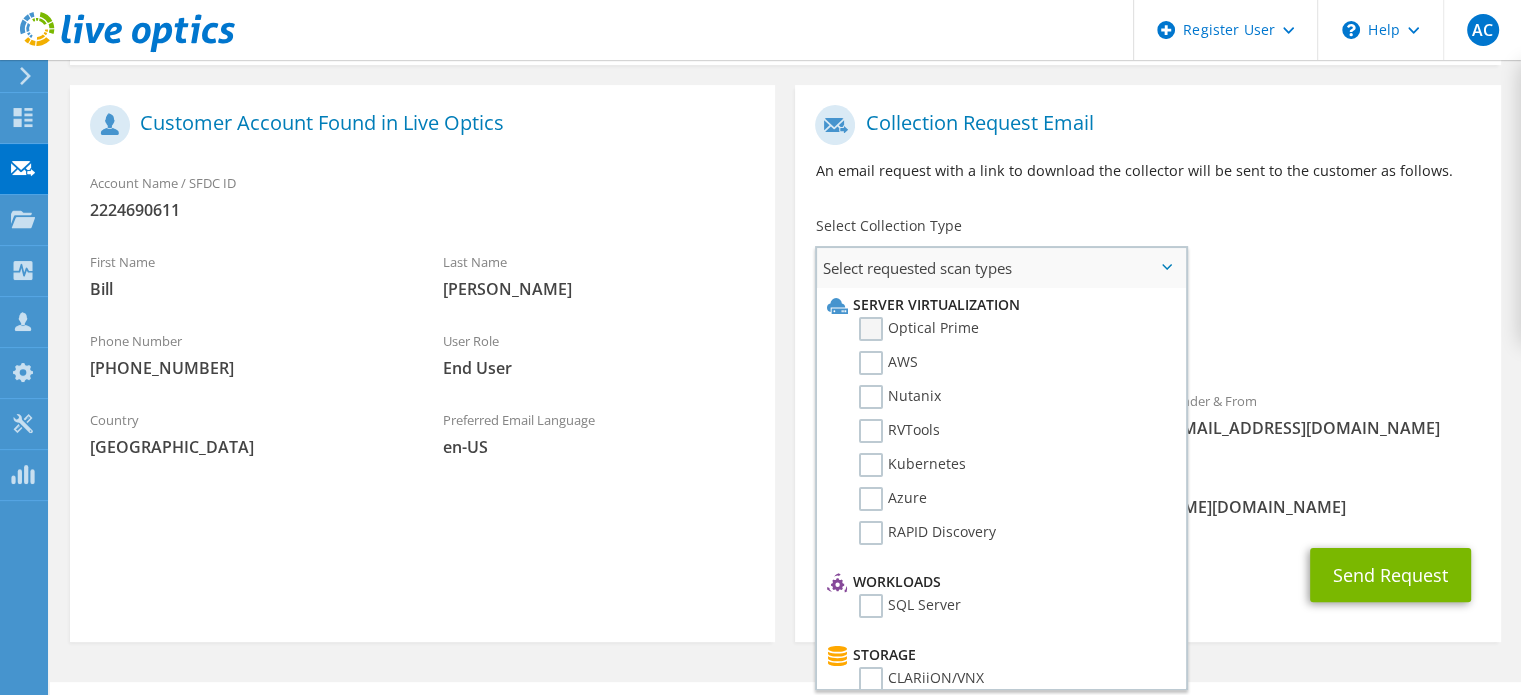 click on "Optical Prime" at bounding box center [919, 329] 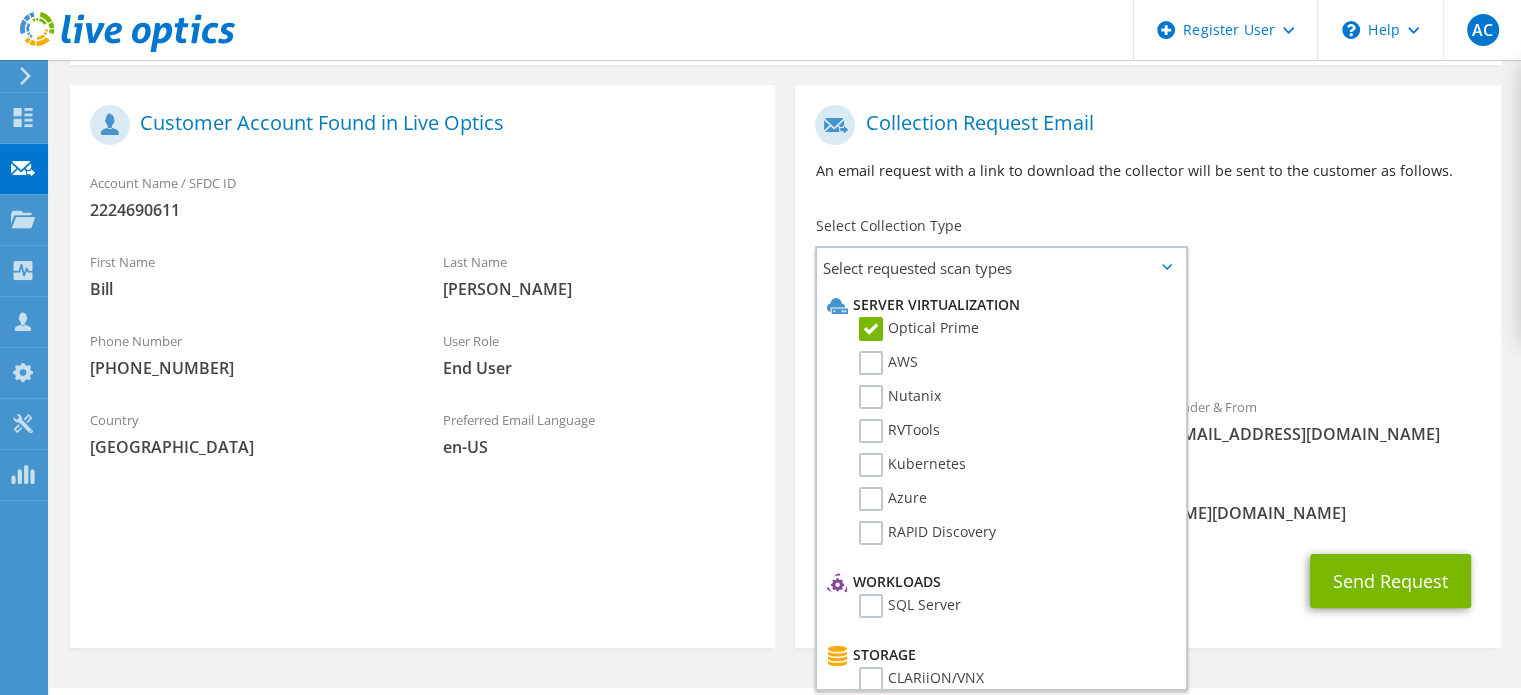 click on "Optical Prime" at bounding box center (1147, 349) 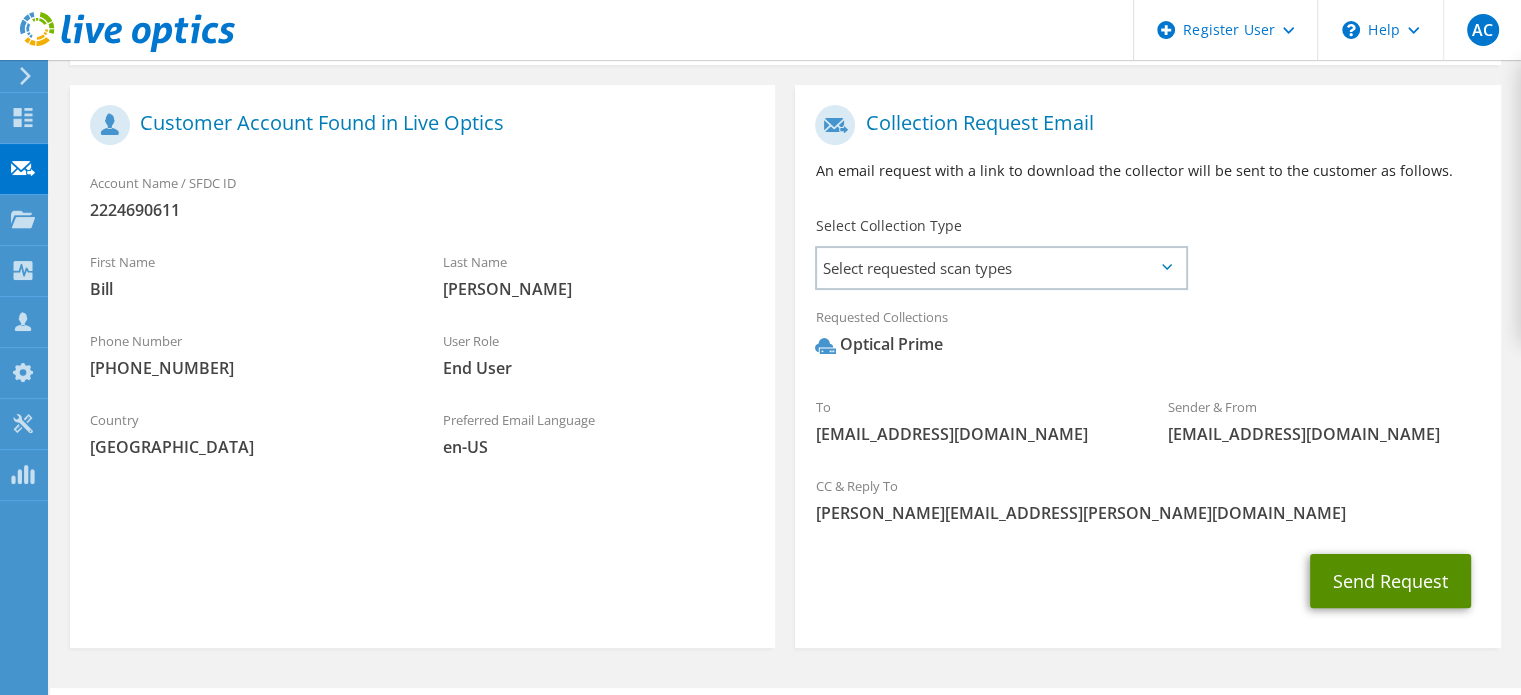 click on "Send Request" at bounding box center [1390, 581] 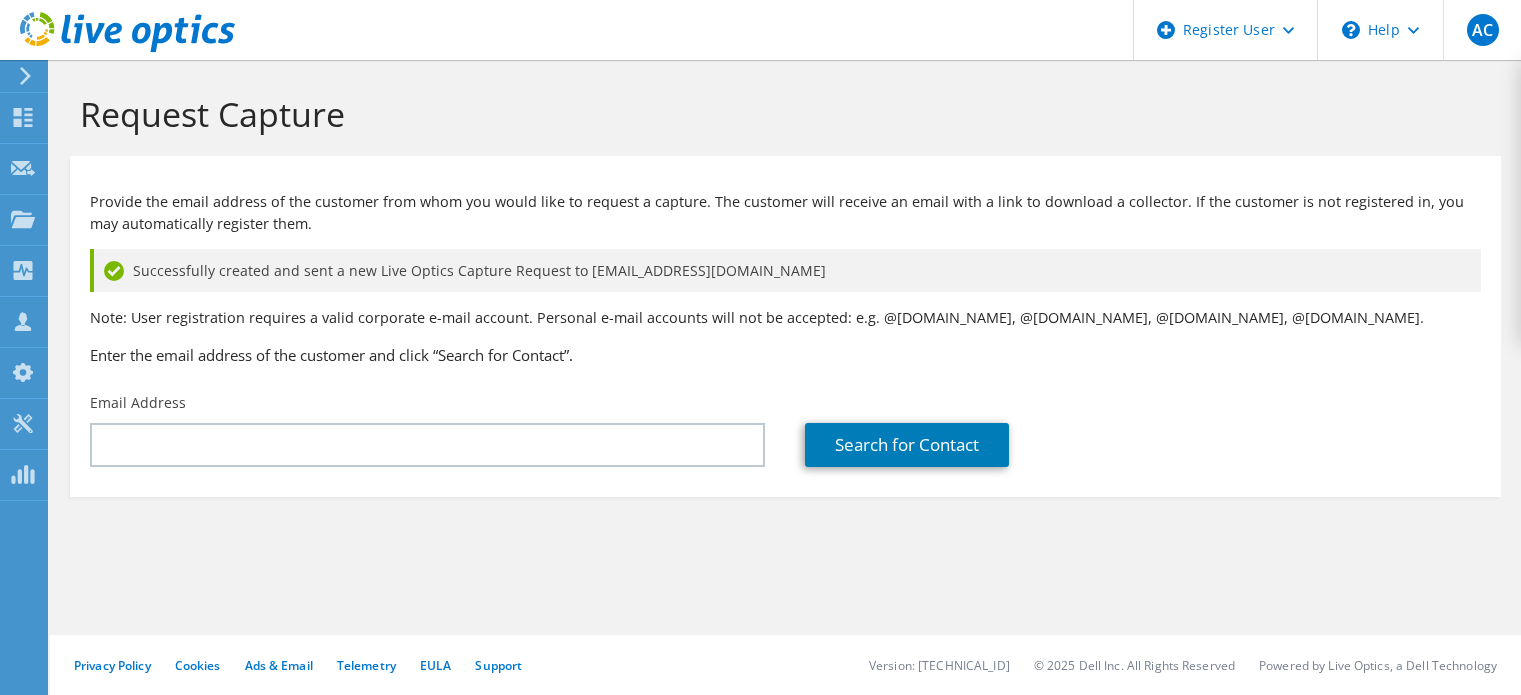 scroll, scrollTop: 0, scrollLeft: 0, axis: both 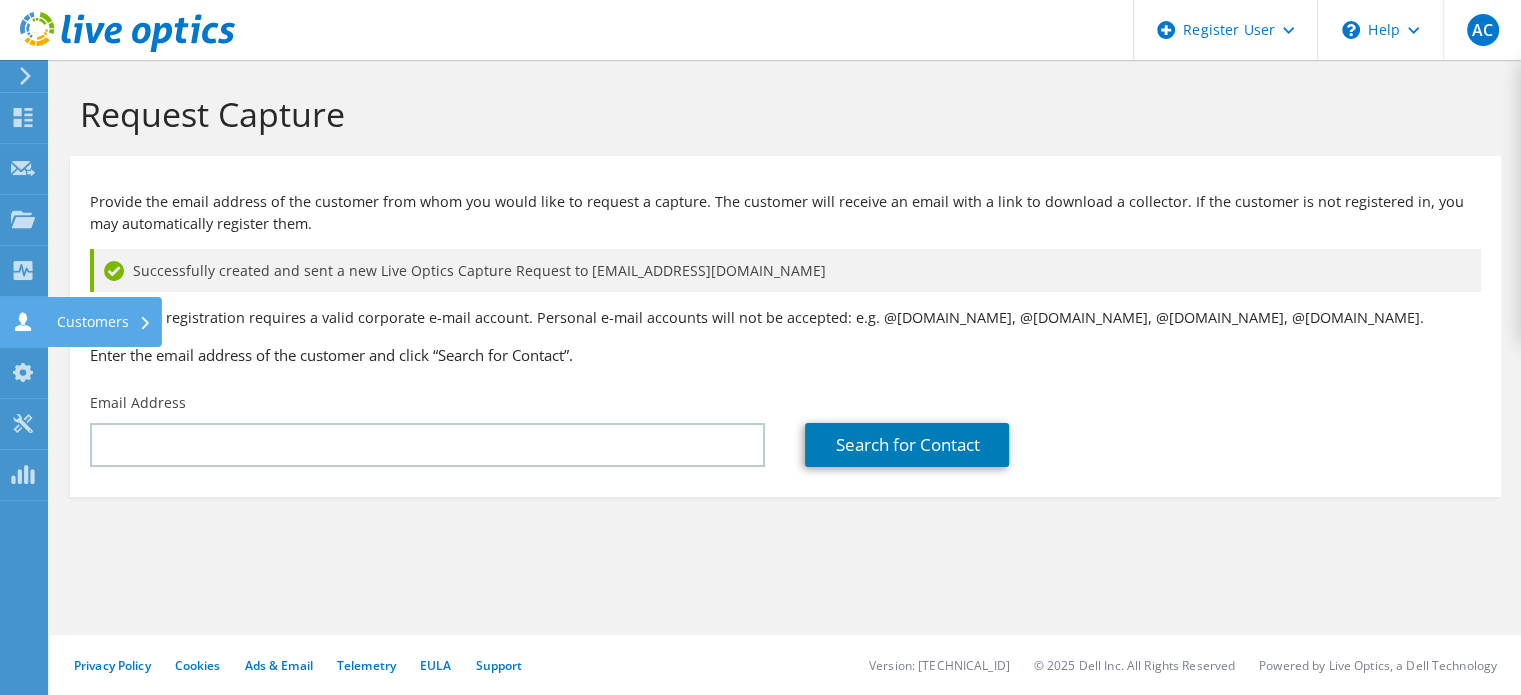 click 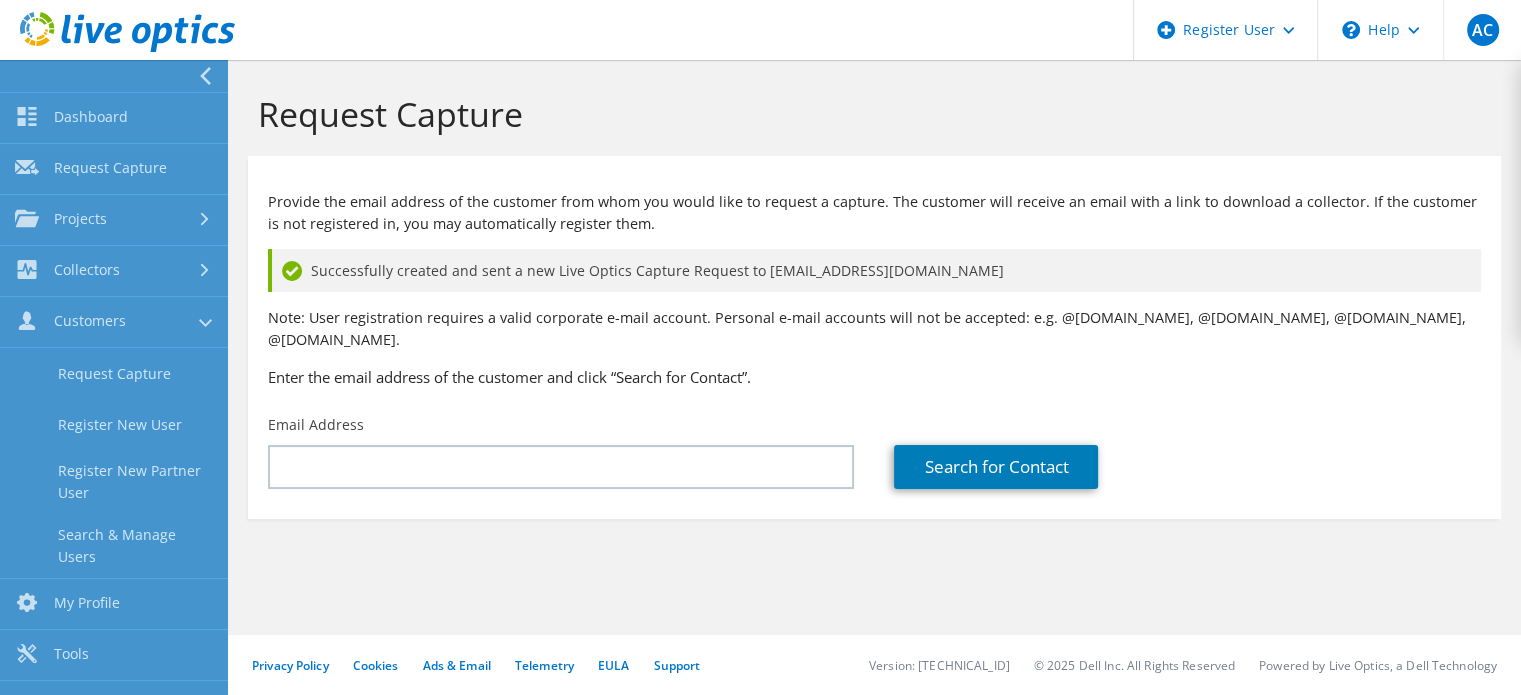 click 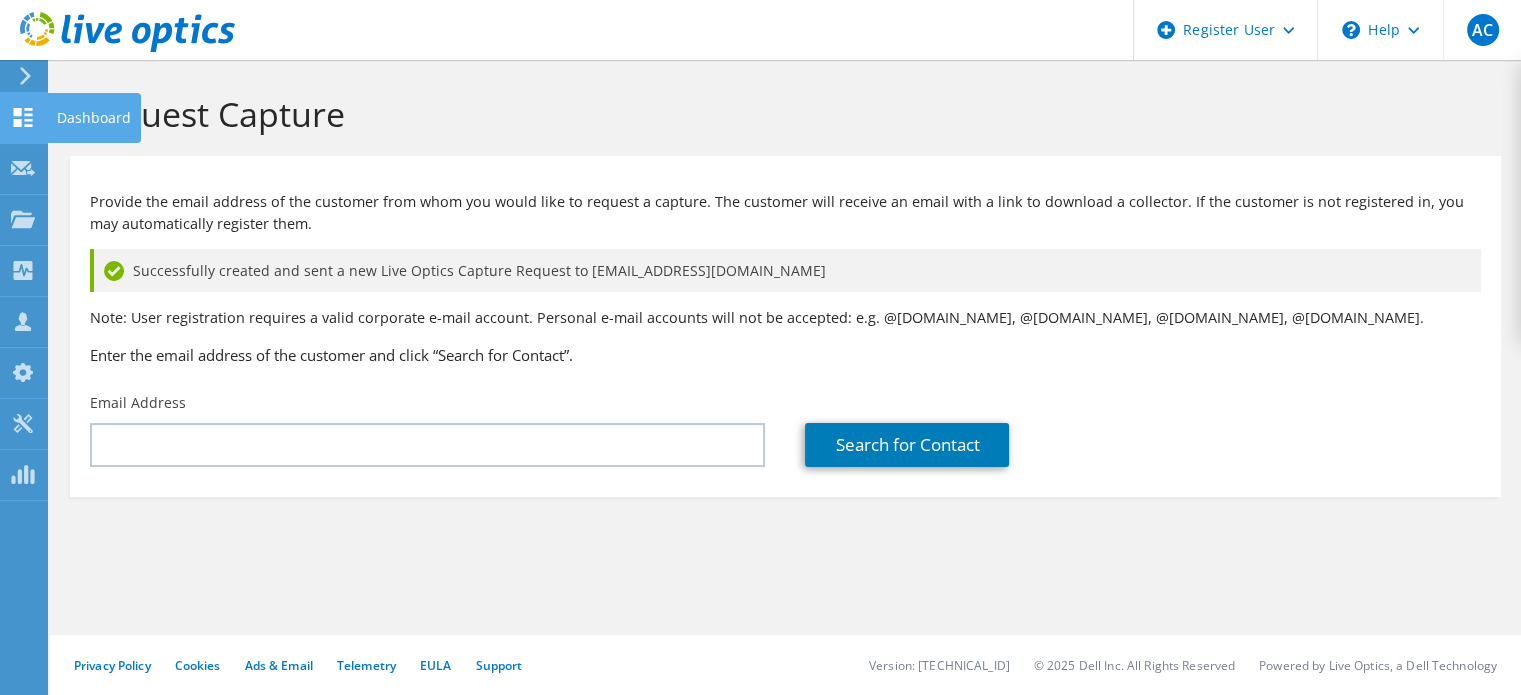 click 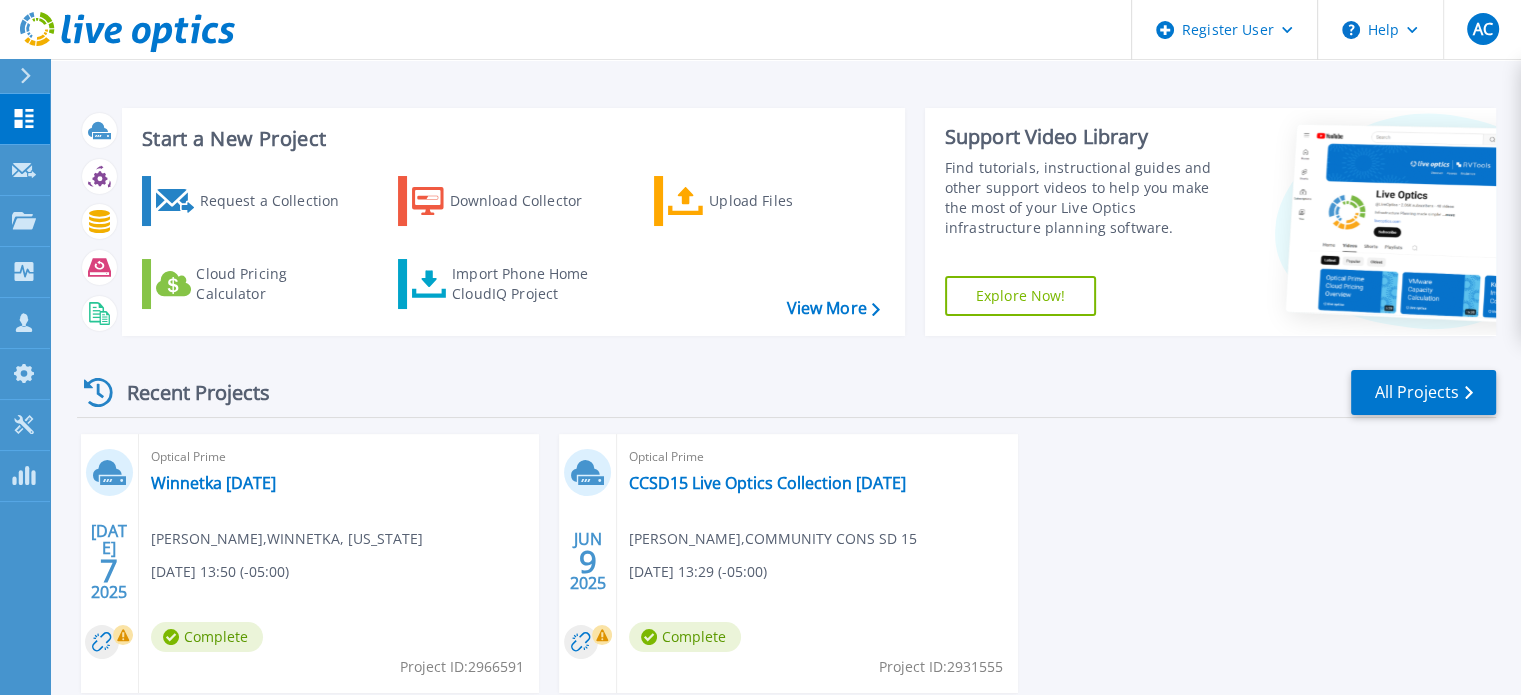 scroll, scrollTop: 72, scrollLeft: 0, axis: vertical 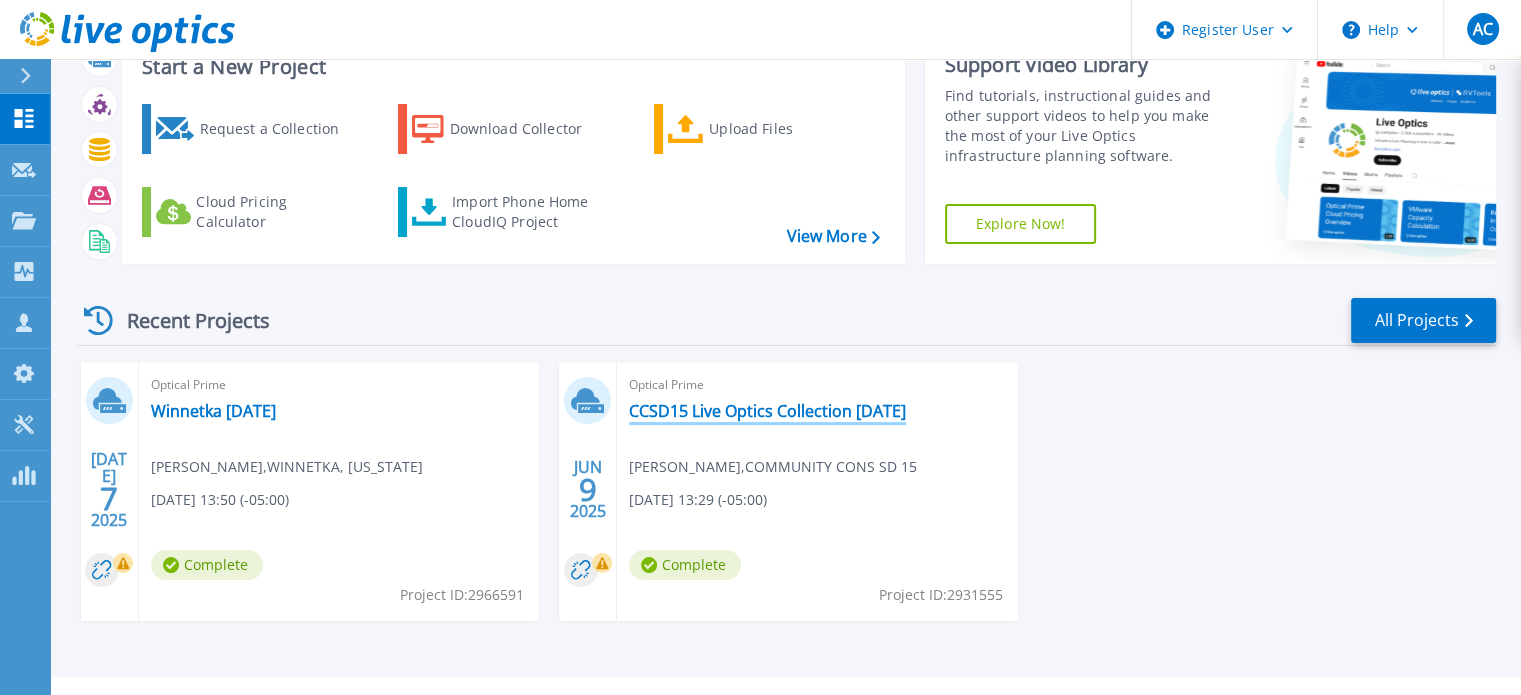 click on "CCSD15 Live Optics Collection [DATE]" at bounding box center [767, 411] 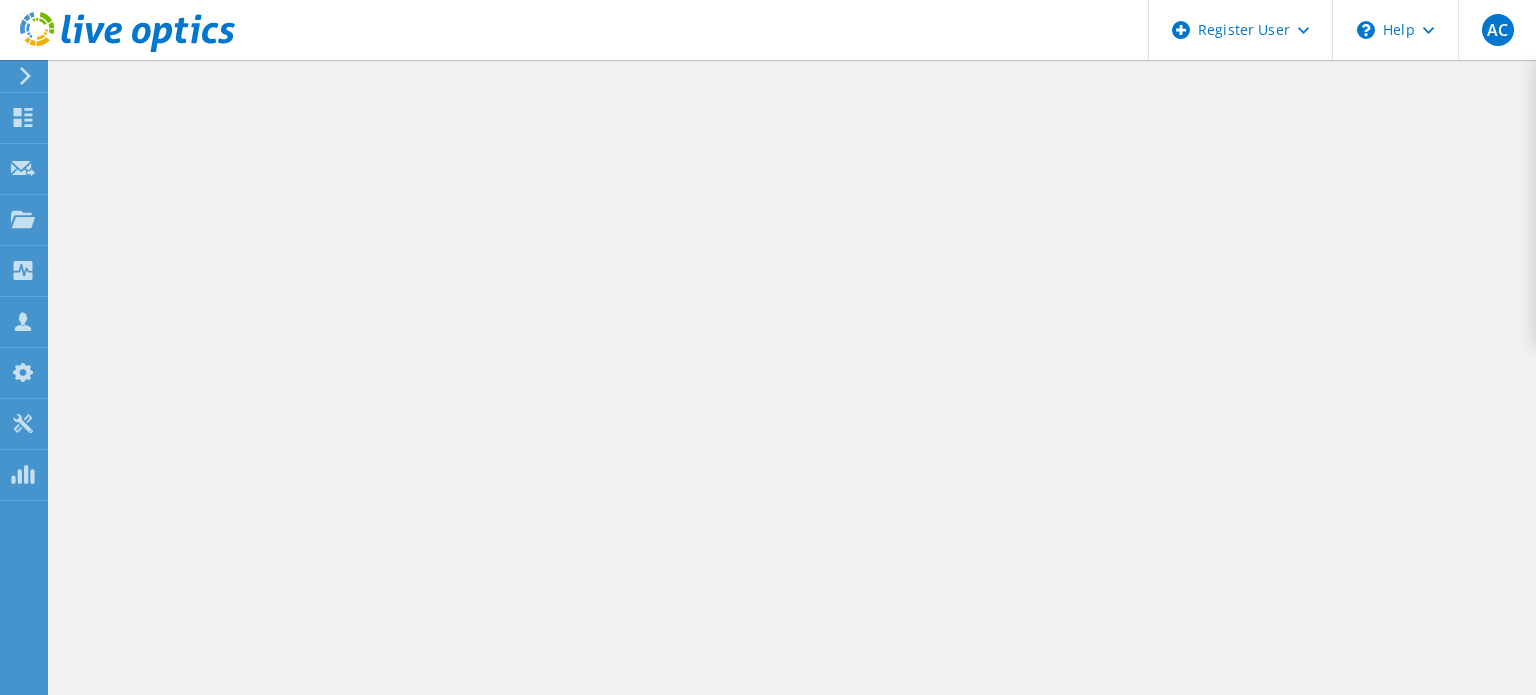scroll, scrollTop: 0, scrollLeft: 0, axis: both 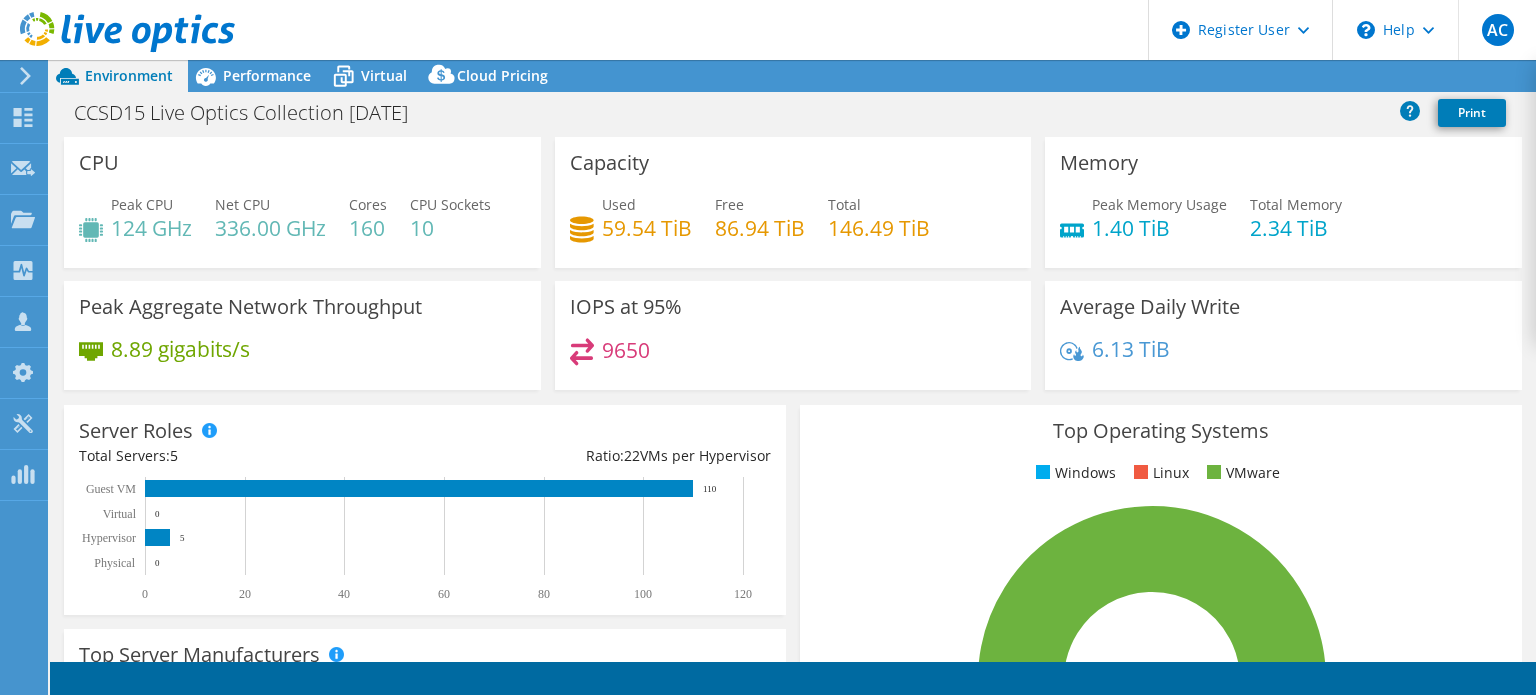 select on "USD" 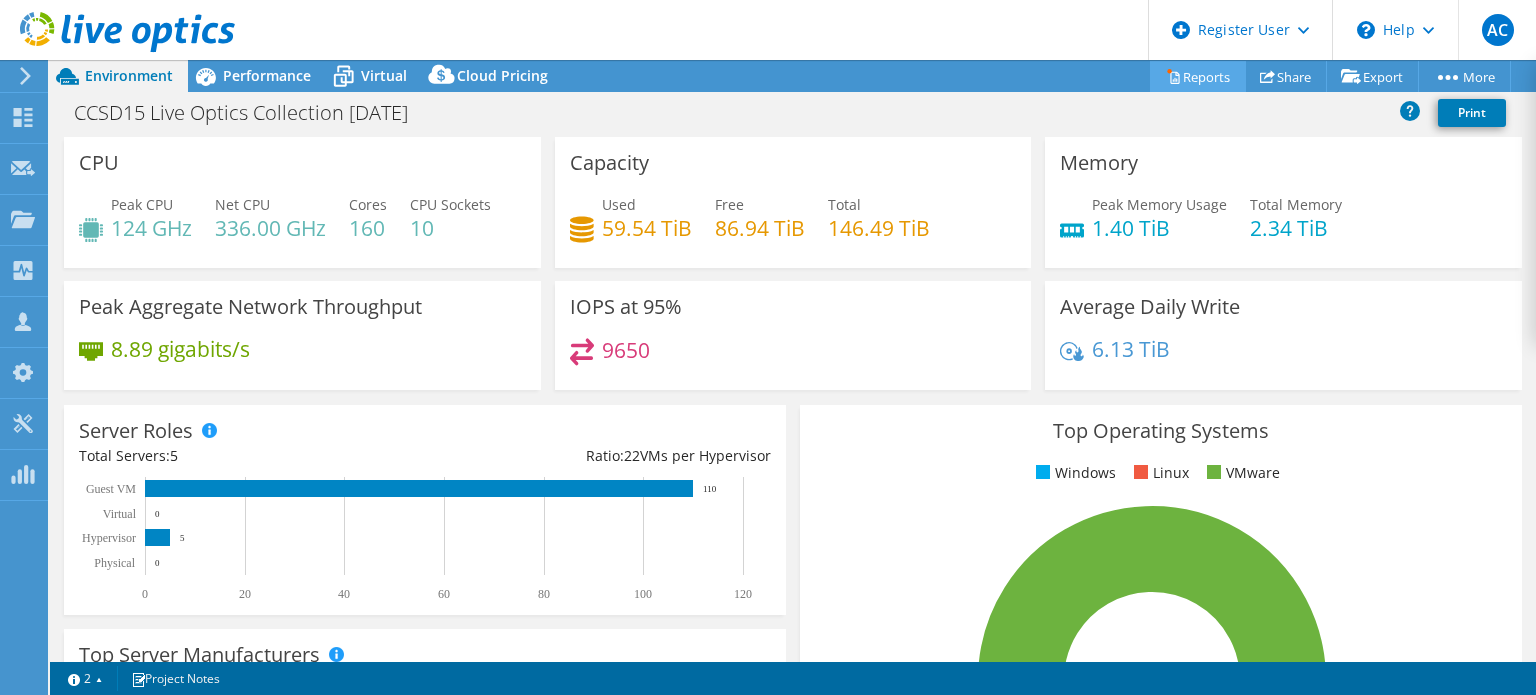 click on "Reports" at bounding box center [1198, 76] 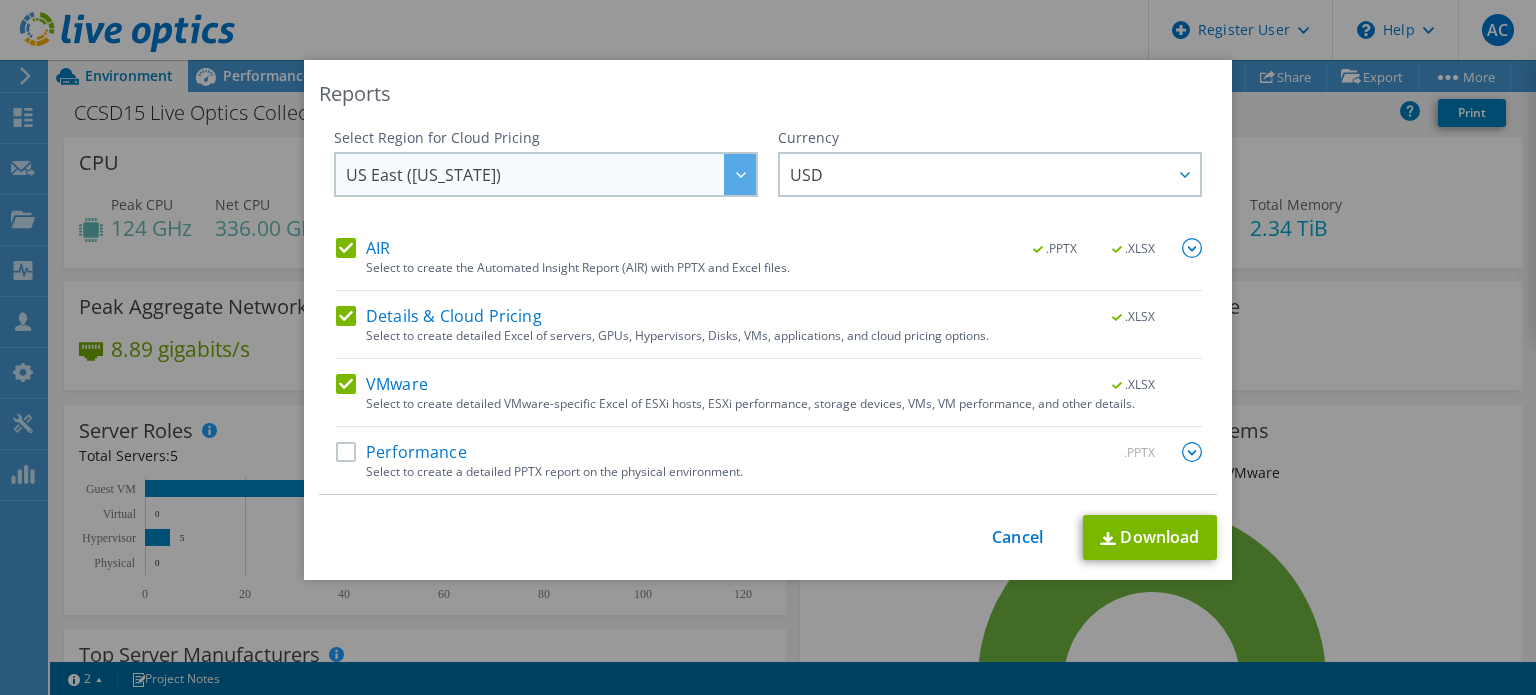click at bounding box center (740, 174) 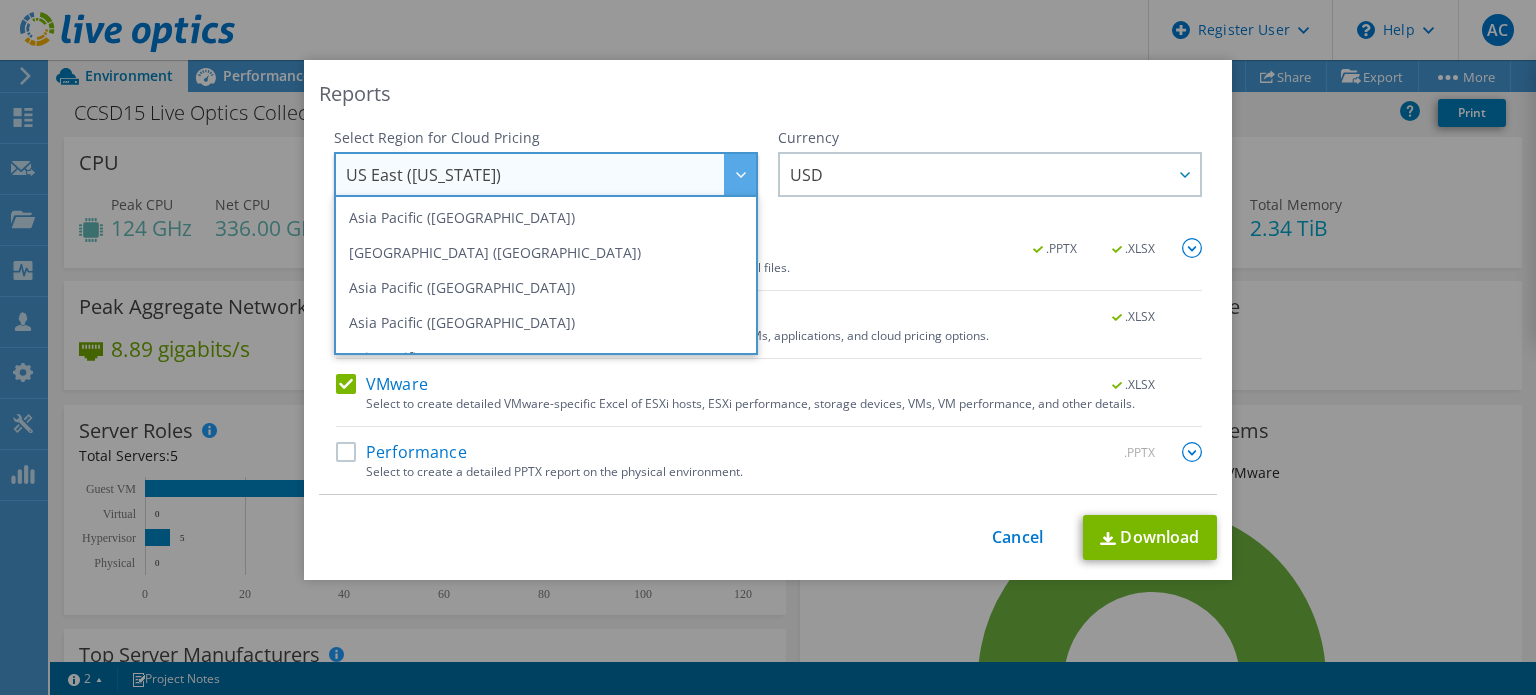 click 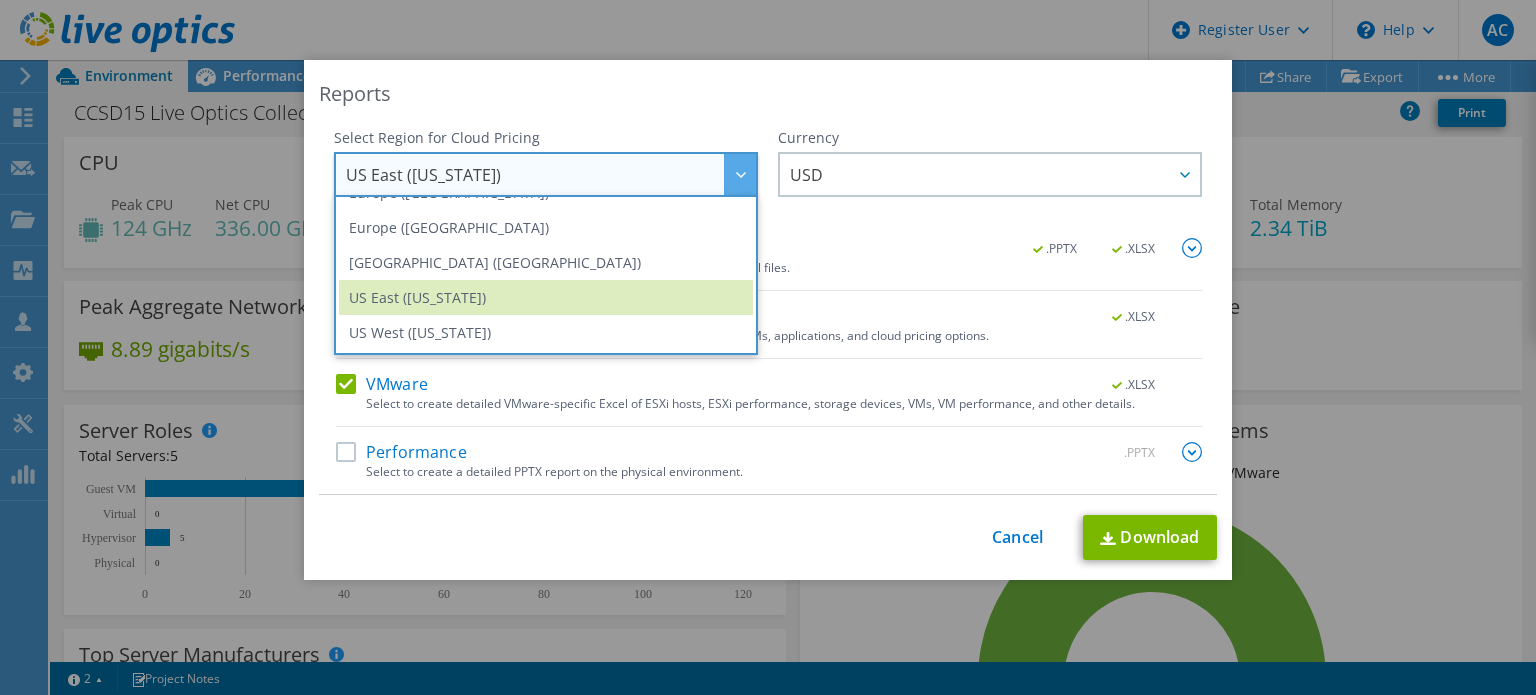 scroll, scrollTop: 268, scrollLeft: 0, axis: vertical 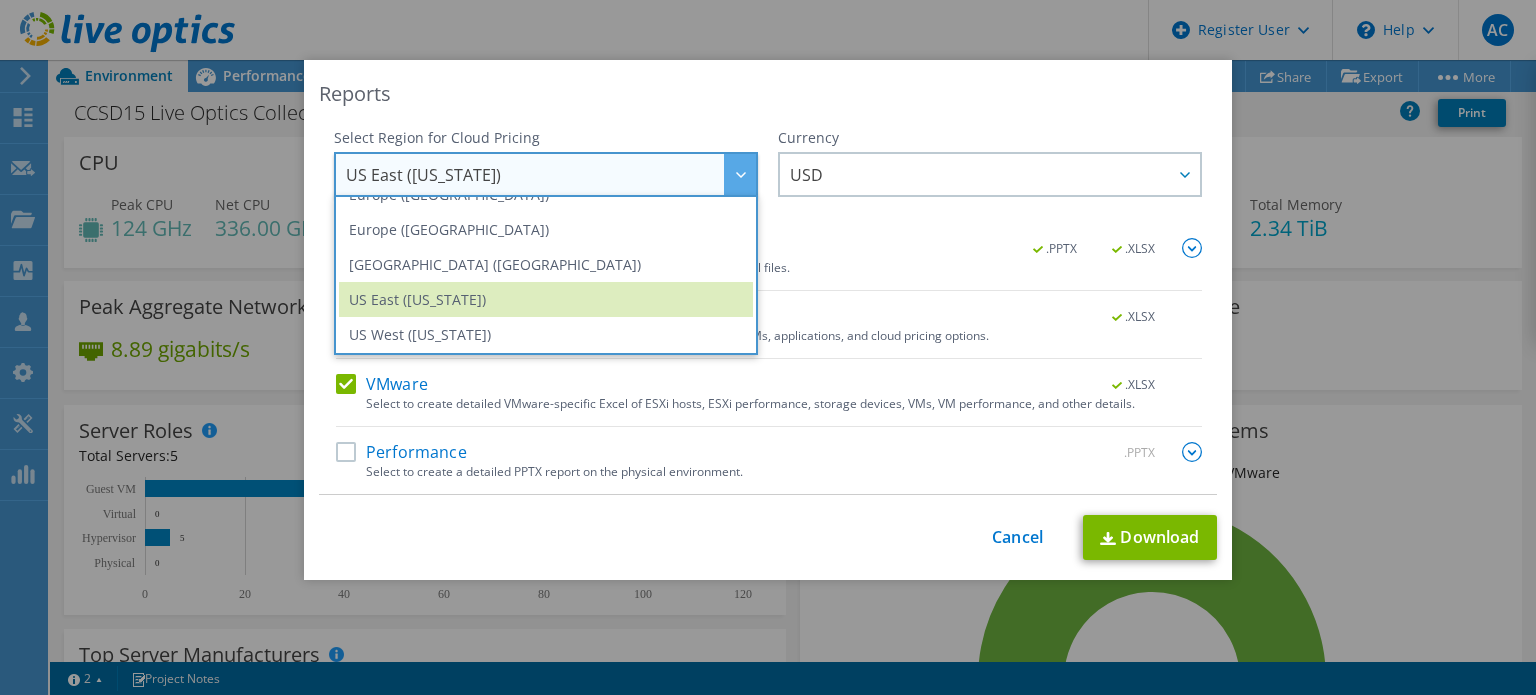 click on "Reports" at bounding box center (768, 94) 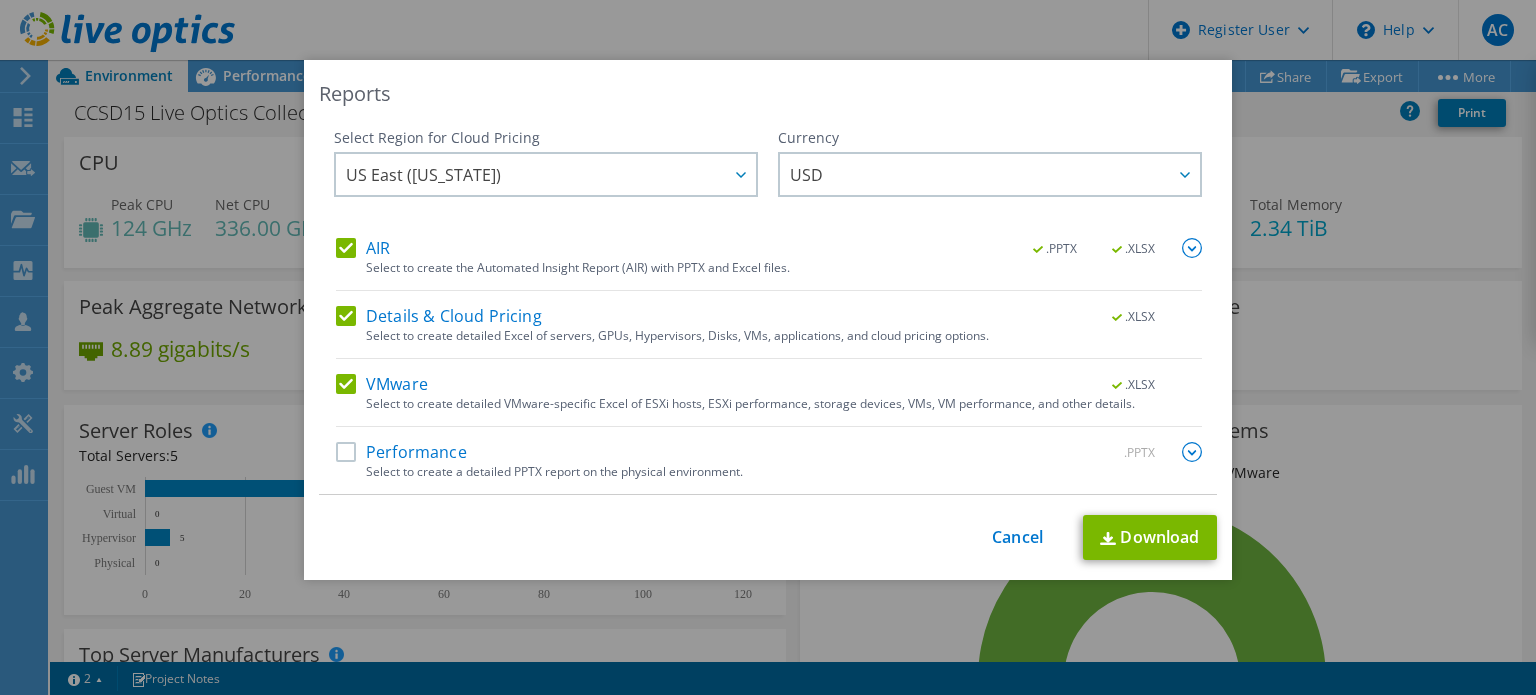 click on "Performance" at bounding box center (401, 452) 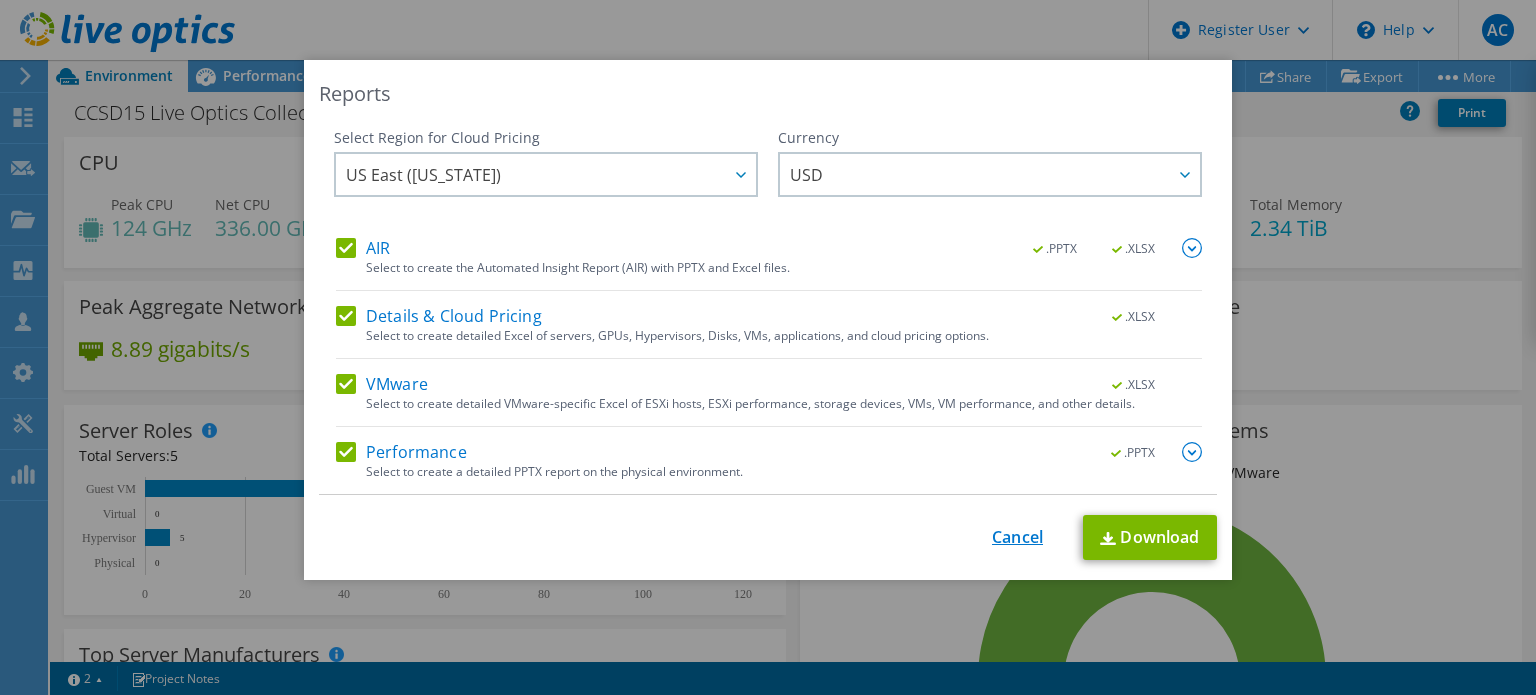click on "Cancel" at bounding box center (1017, 537) 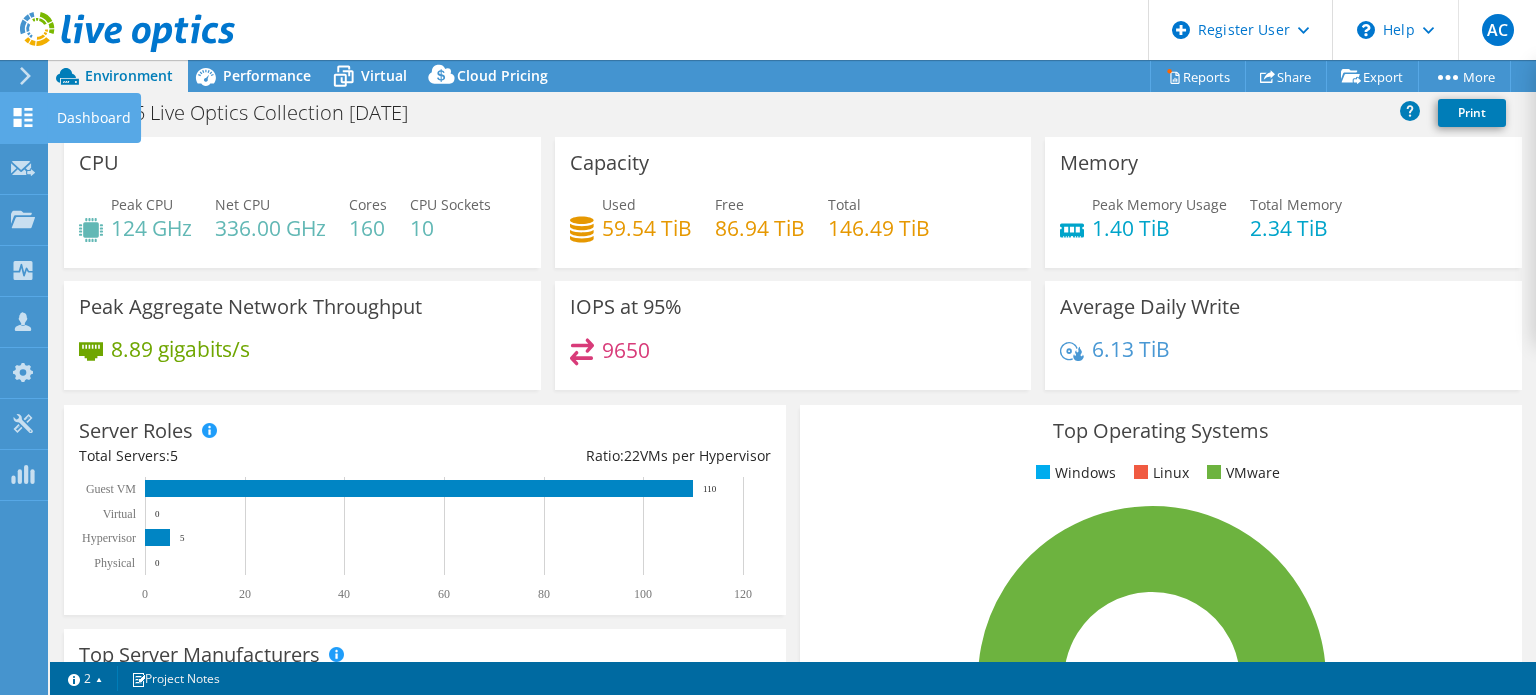 click 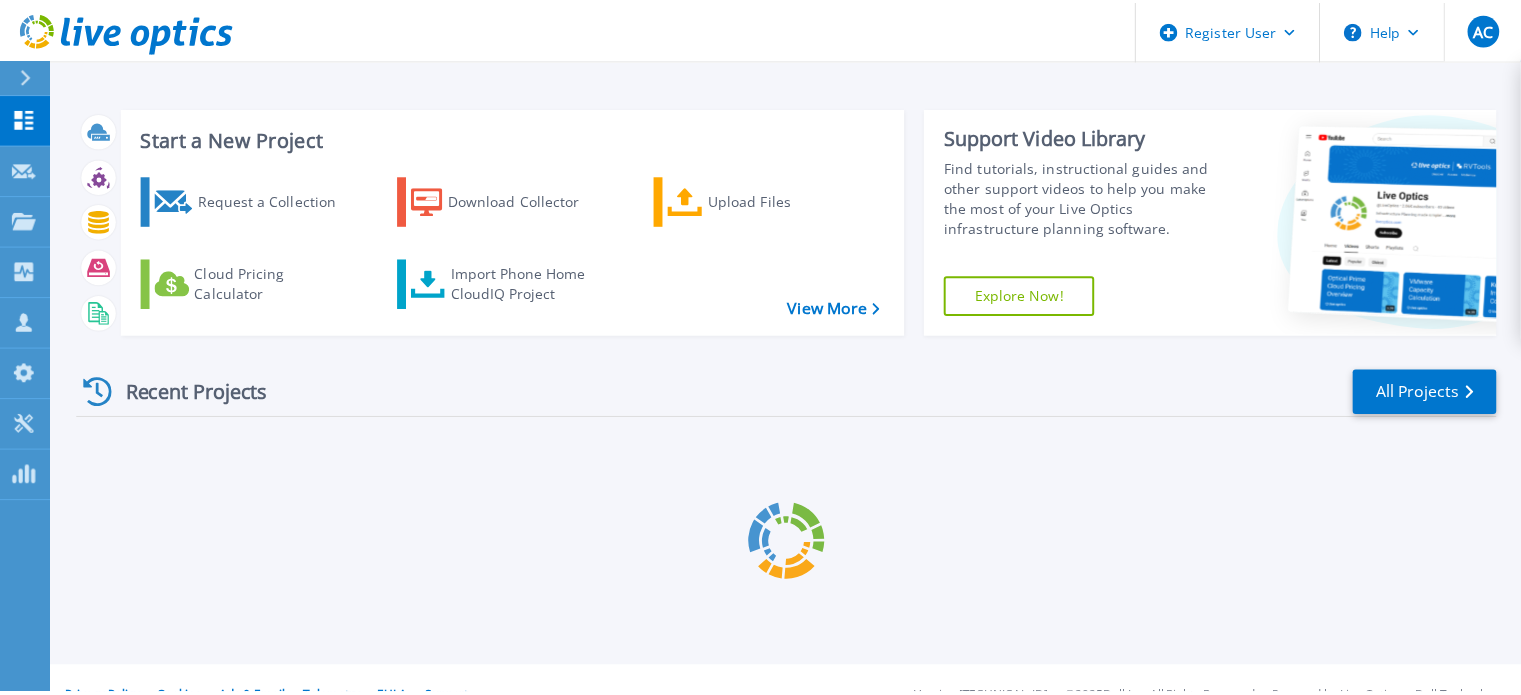 scroll, scrollTop: 0, scrollLeft: 0, axis: both 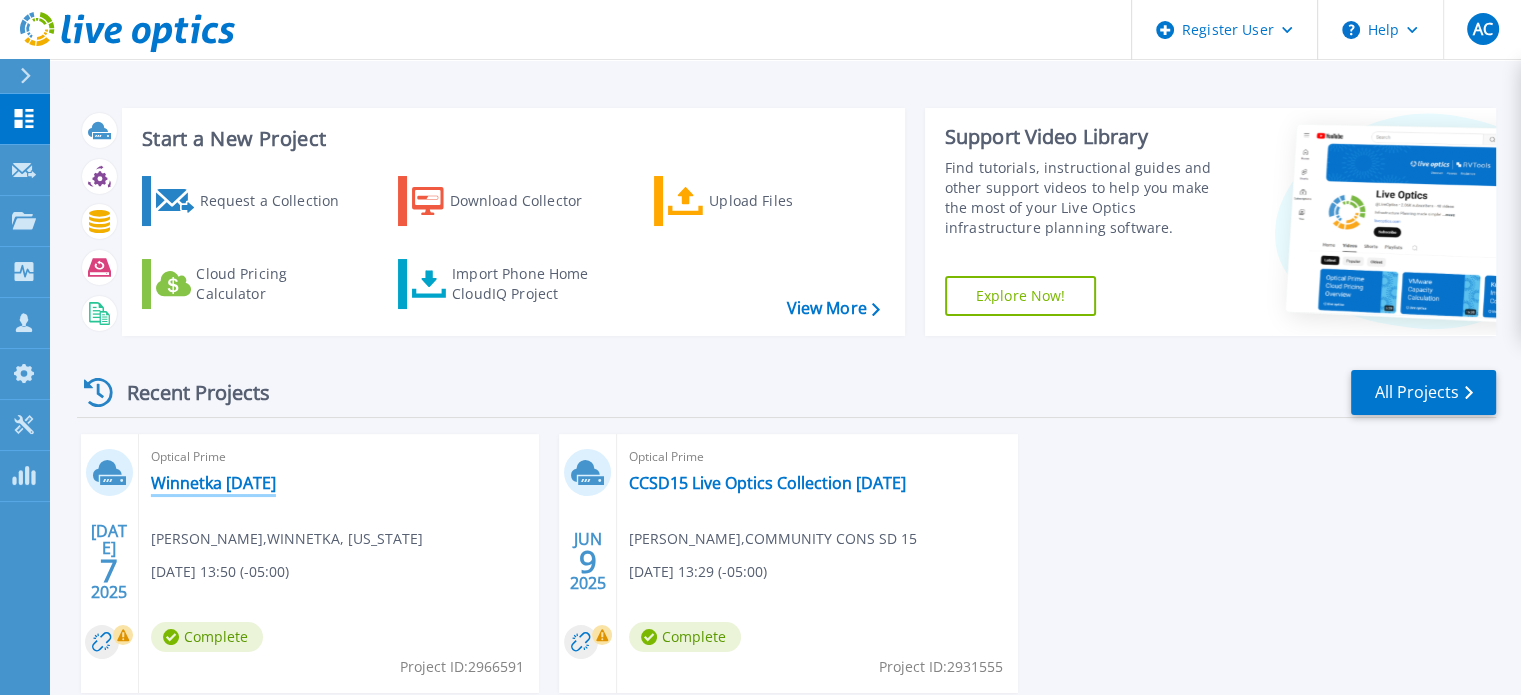 click on "Winnetka [DATE]" at bounding box center (213, 483) 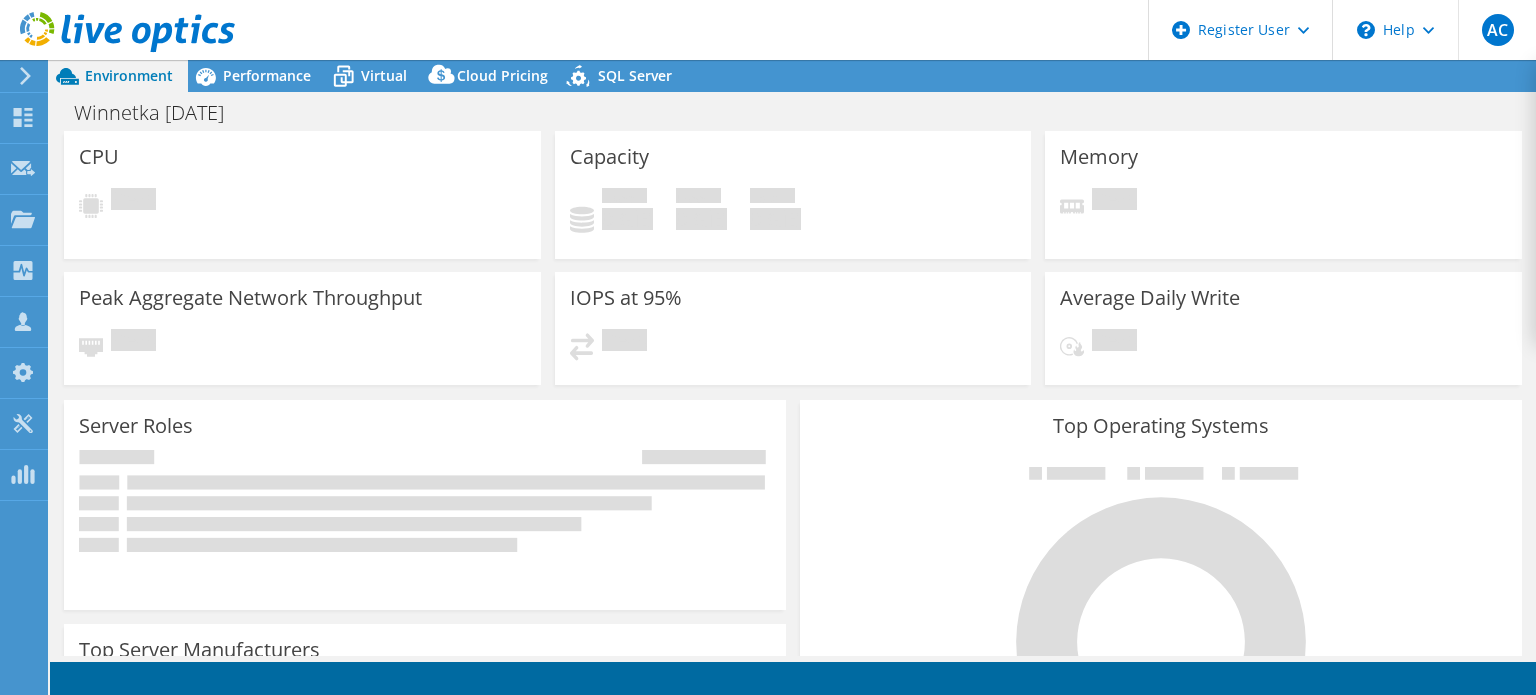 scroll, scrollTop: 0, scrollLeft: 0, axis: both 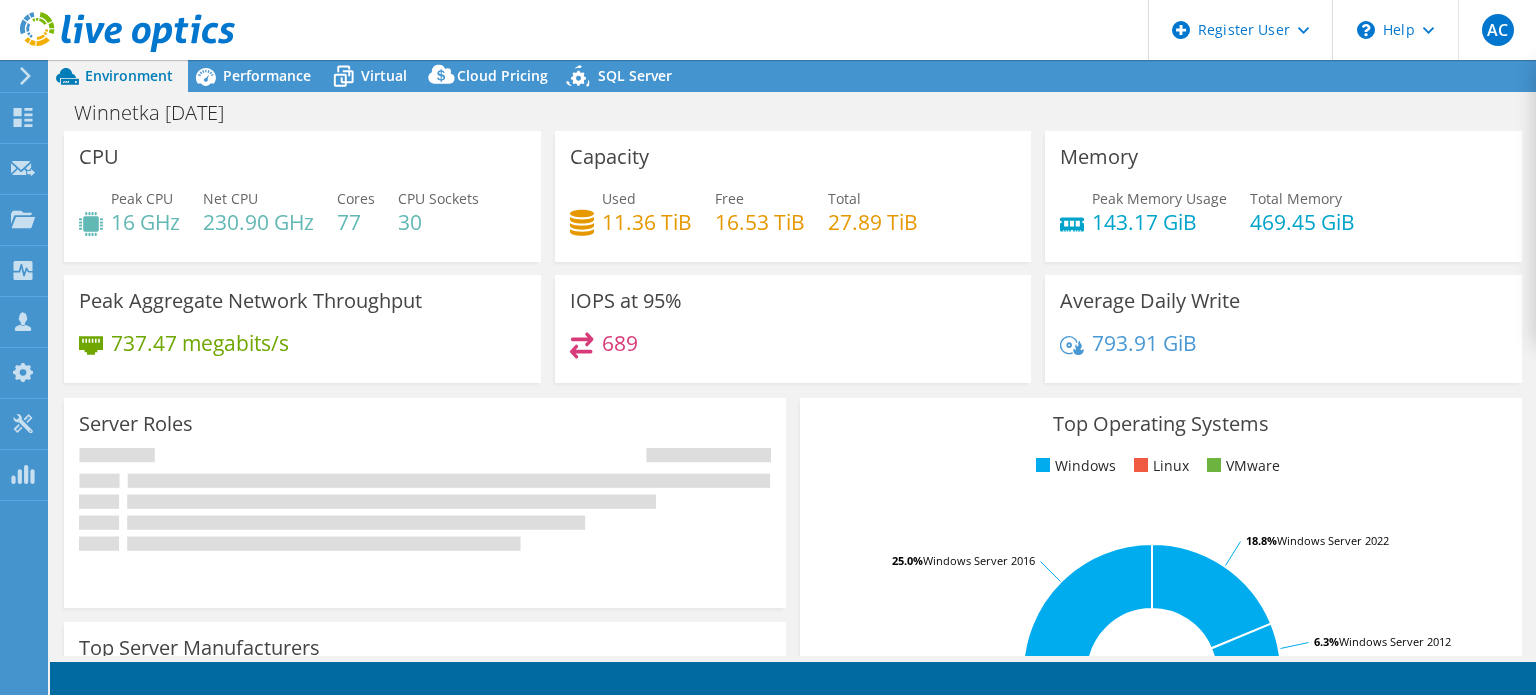 select on "USD" 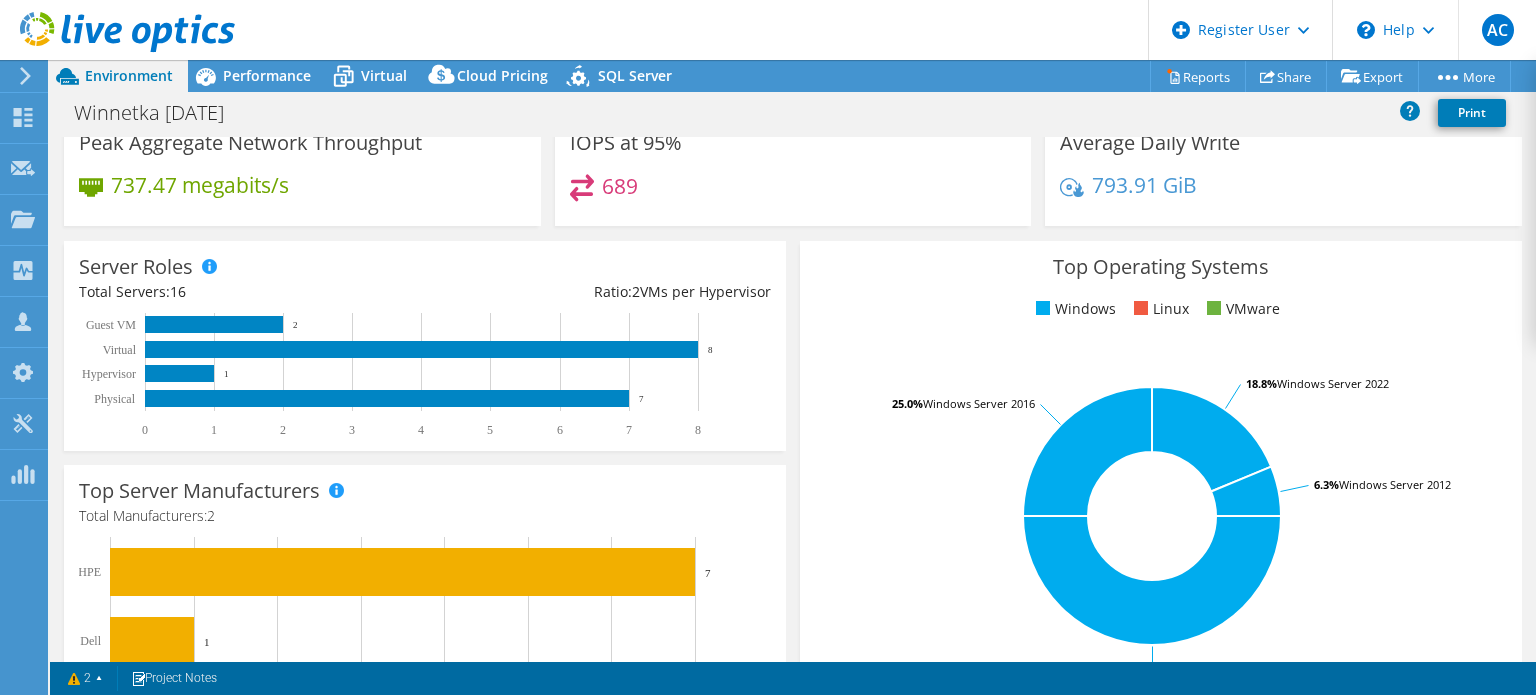 scroll, scrollTop: 0, scrollLeft: 0, axis: both 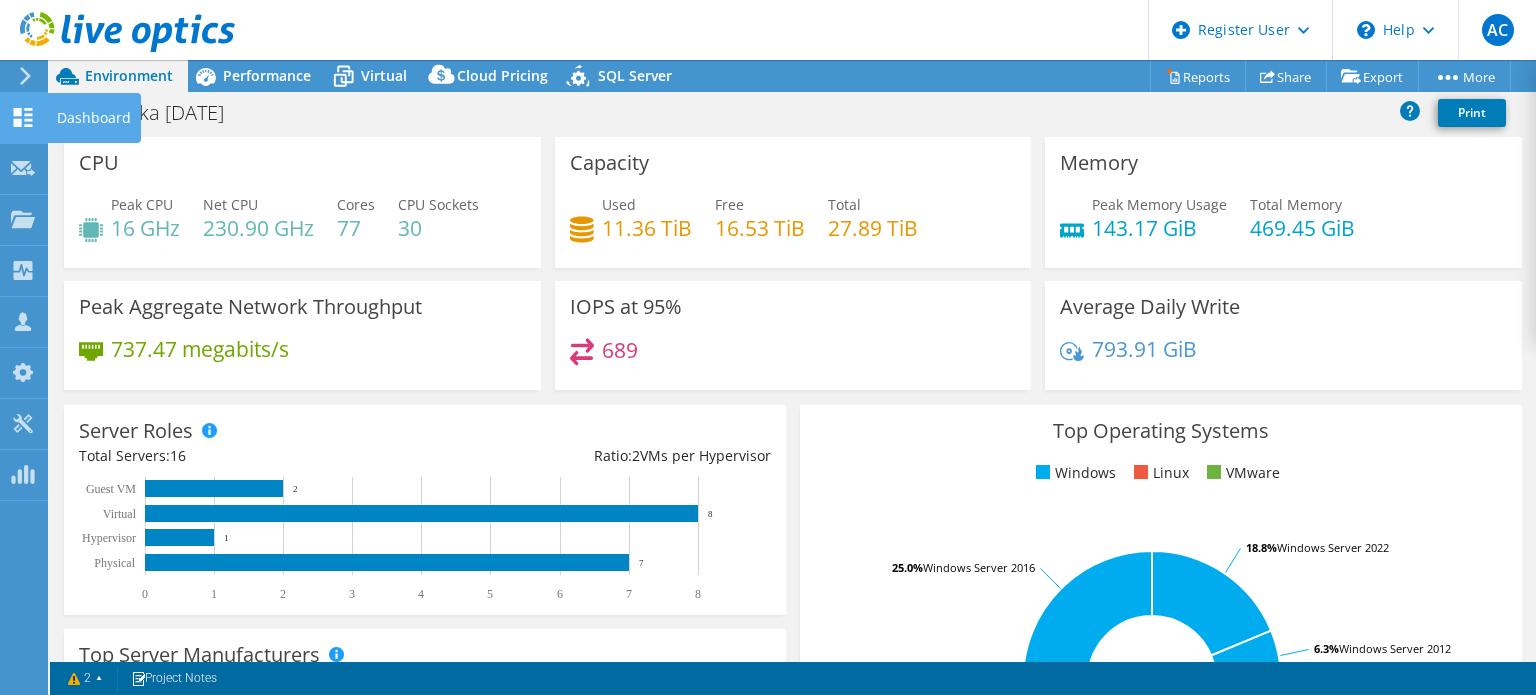 click 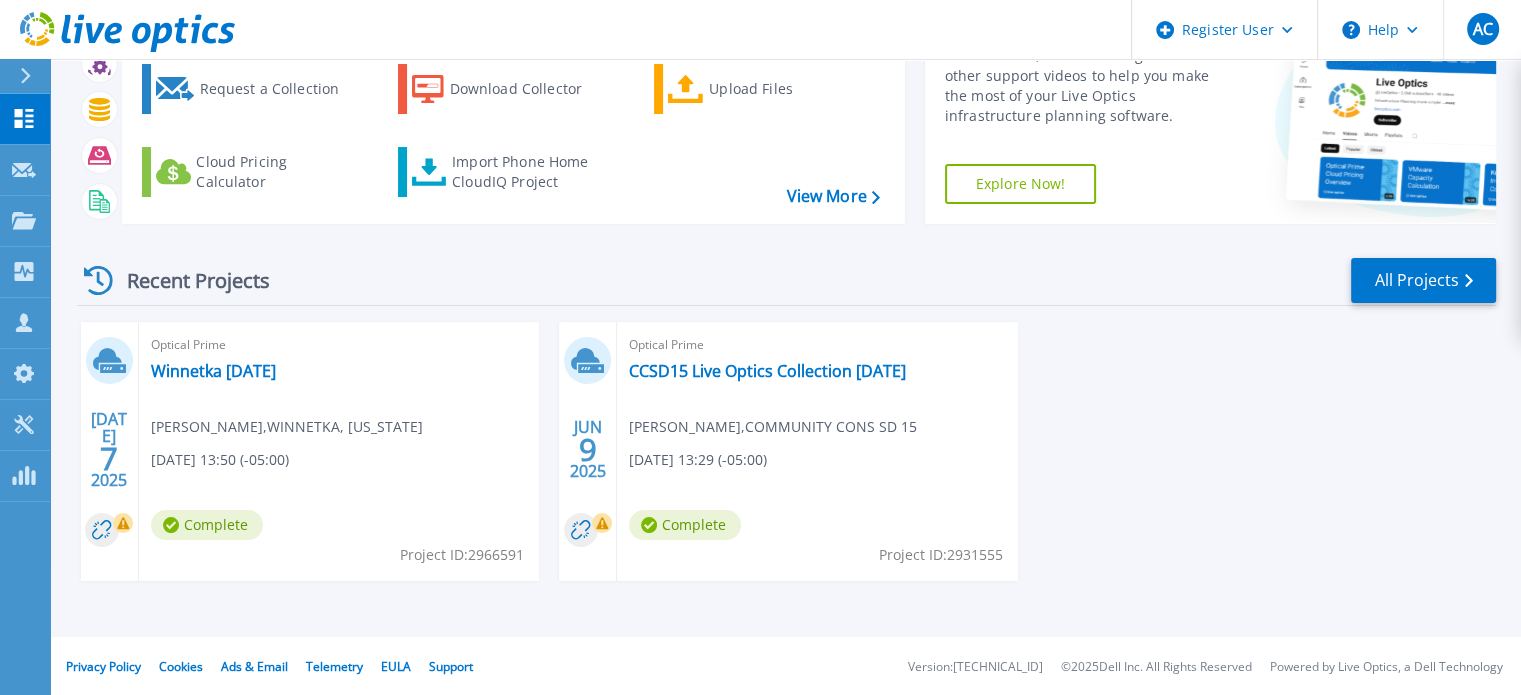 scroll, scrollTop: 112, scrollLeft: 0, axis: vertical 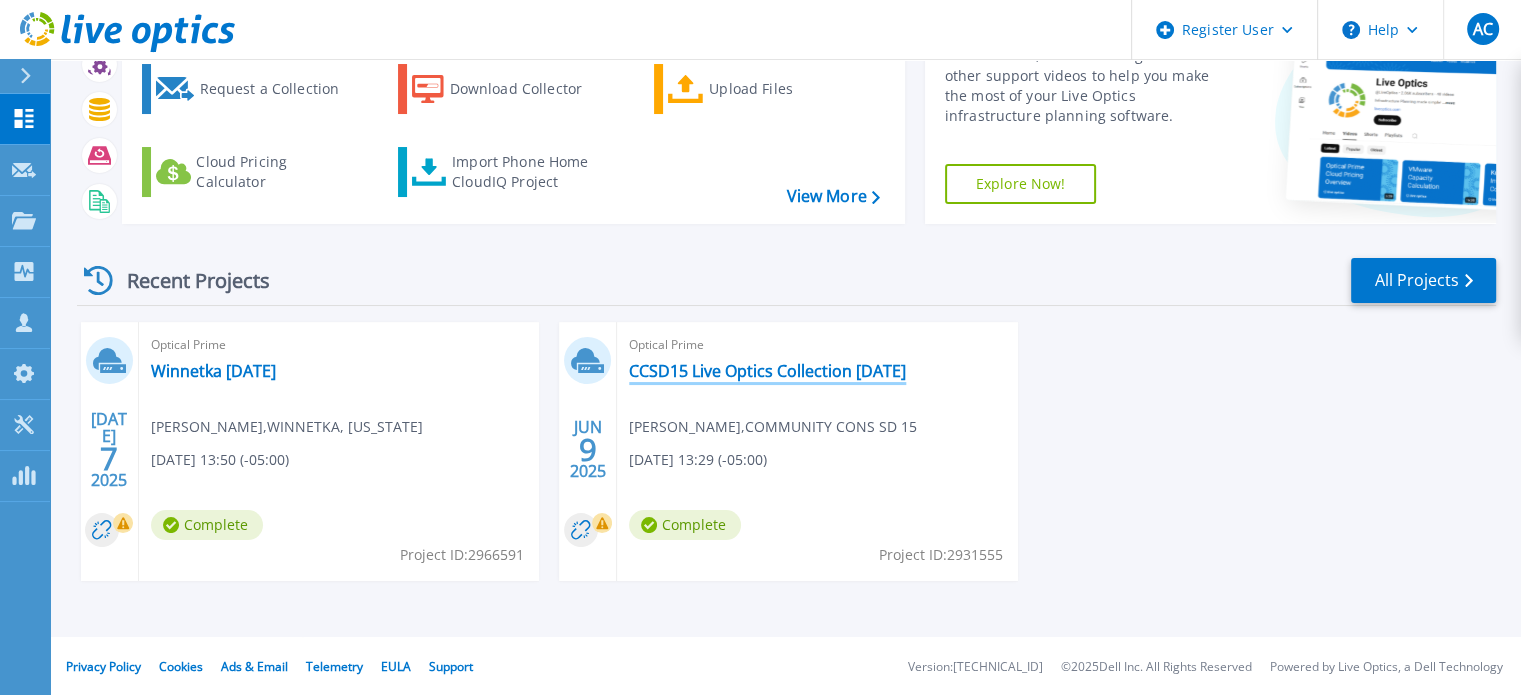 click on "CCSD15 Live Optics Collection [DATE]" at bounding box center [767, 371] 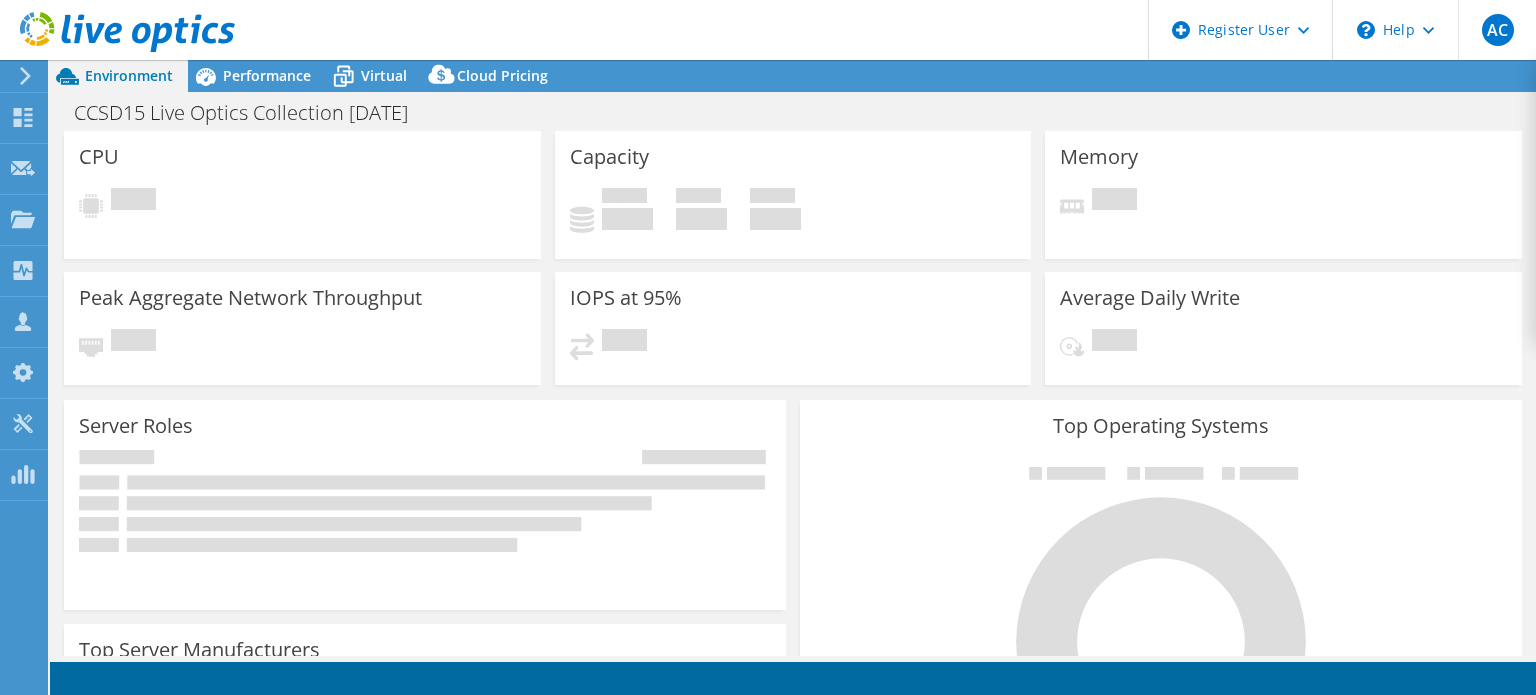 scroll, scrollTop: 0, scrollLeft: 0, axis: both 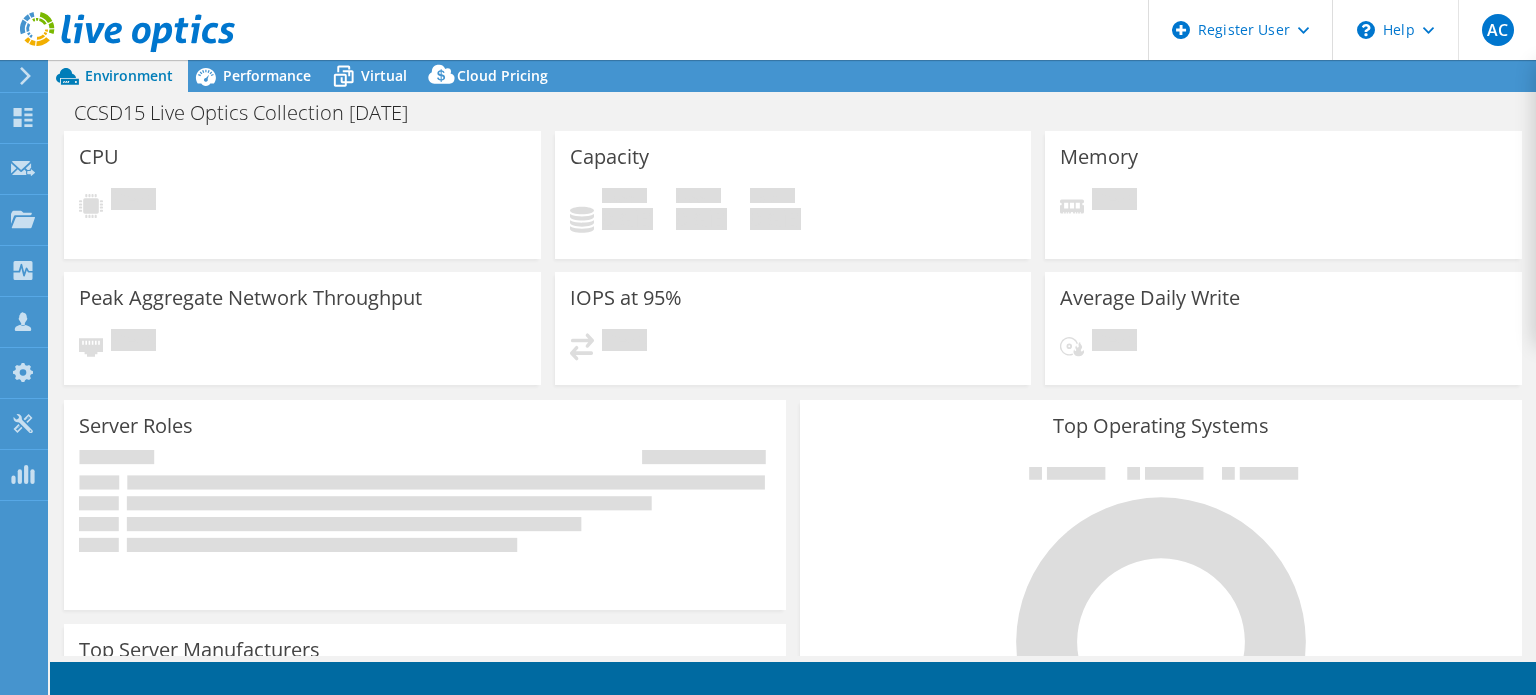 select on "USD" 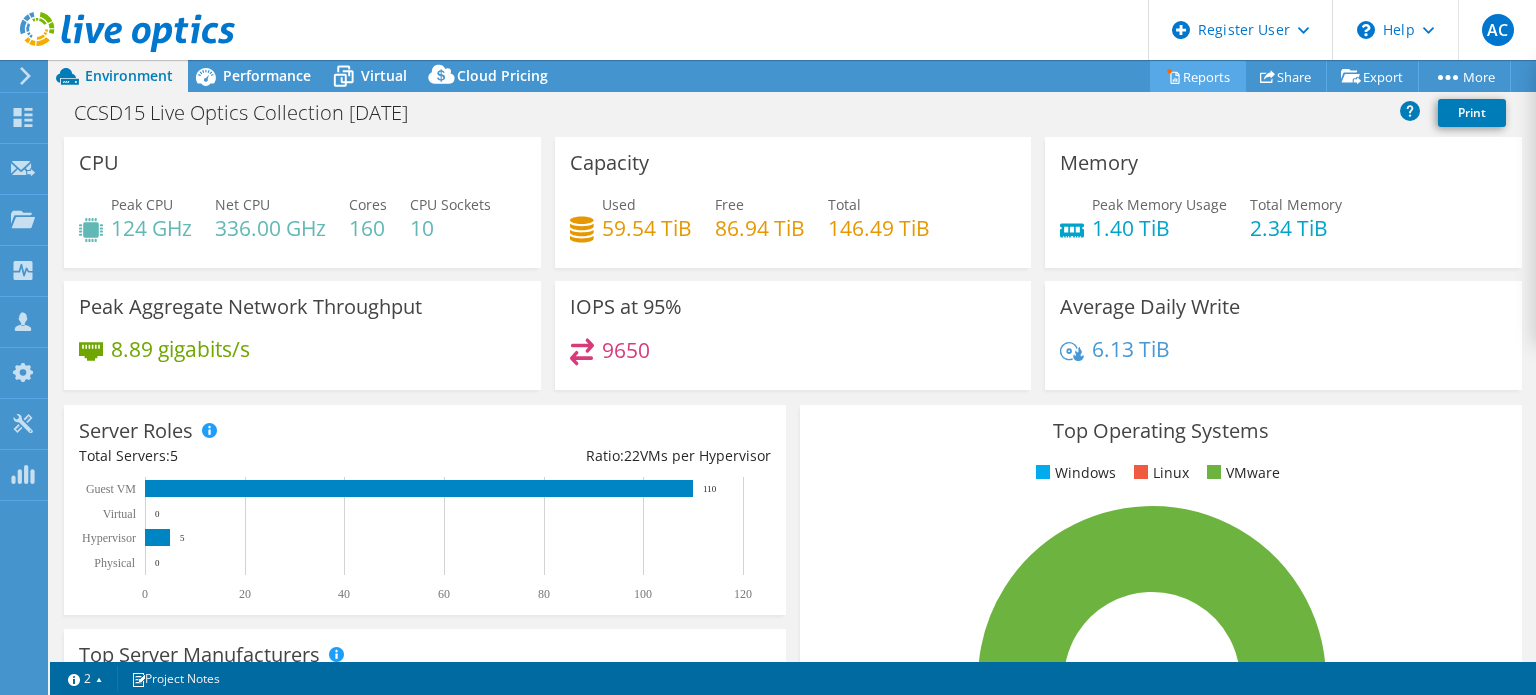 click on "Reports" at bounding box center (1198, 76) 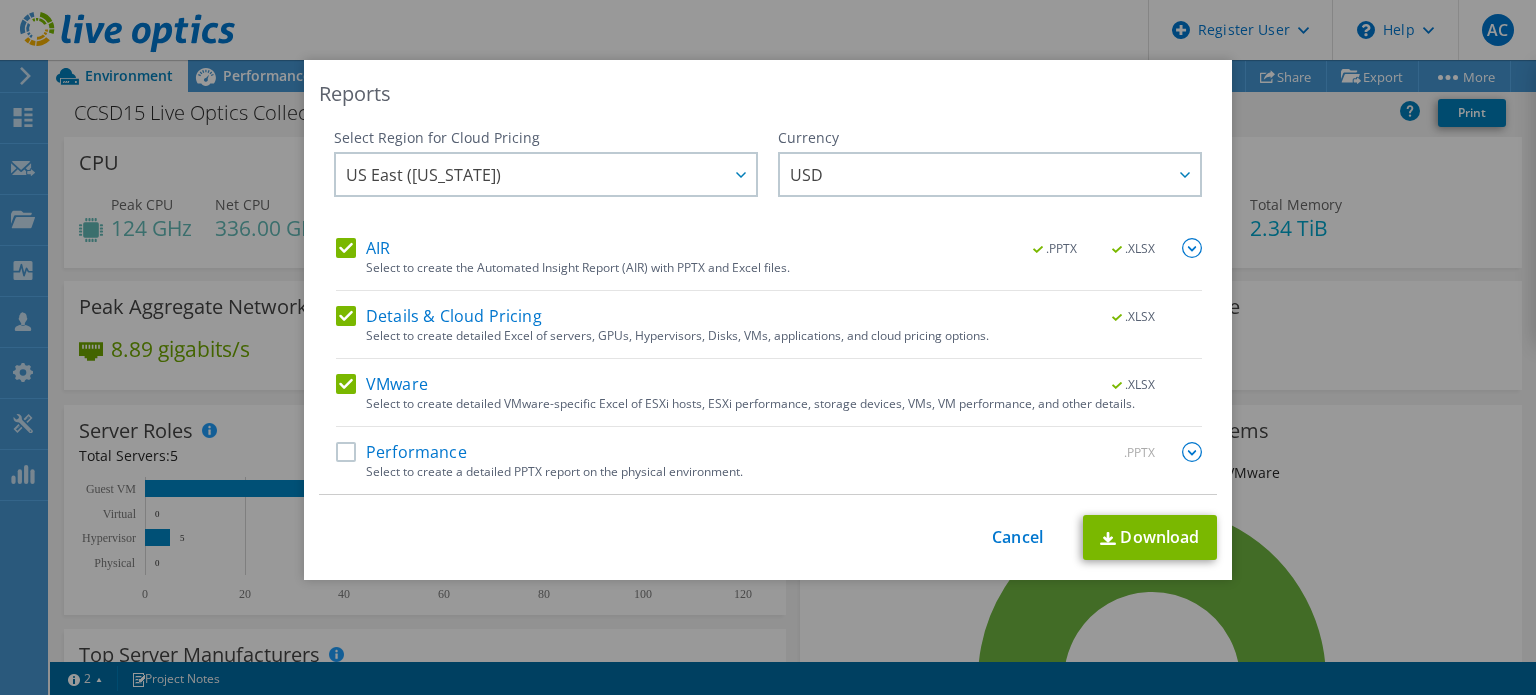 click on "Performance" at bounding box center [401, 452] 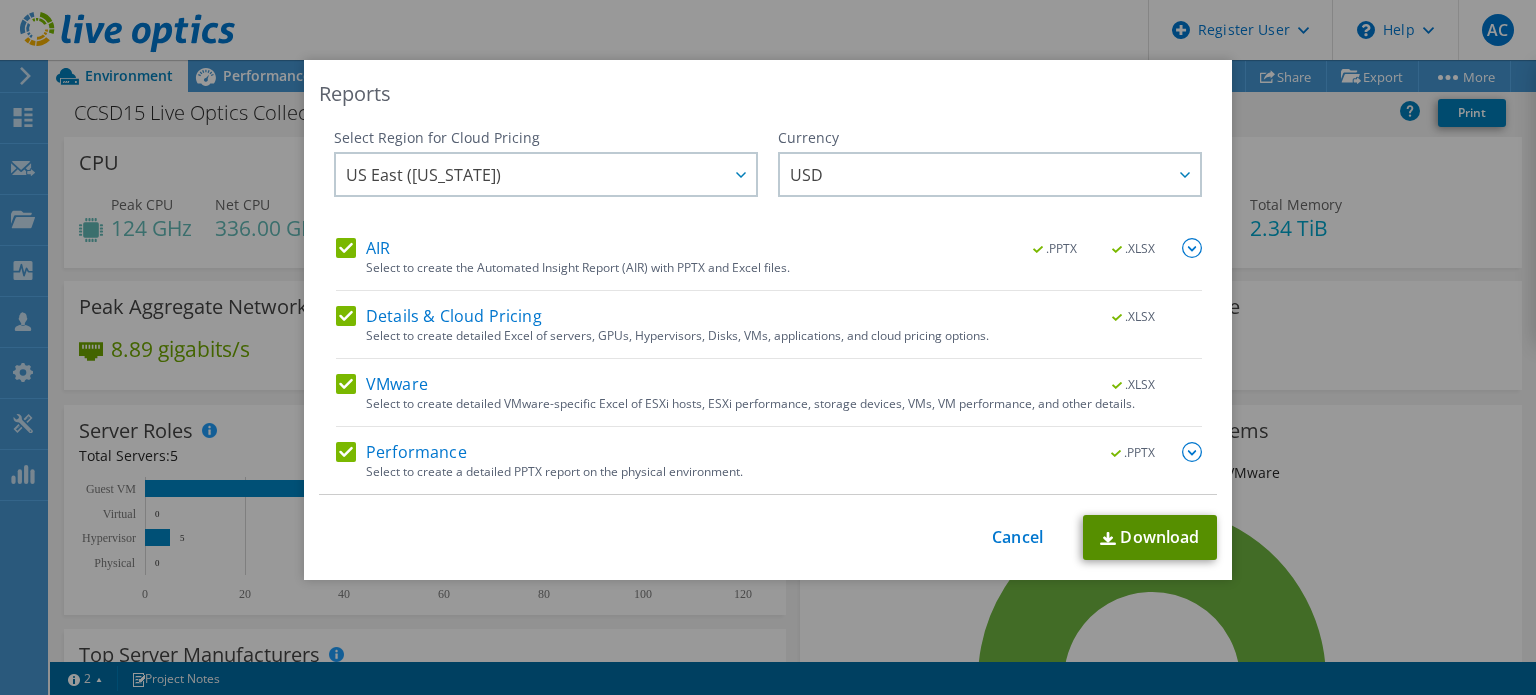 click on "Download" at bounding box center (1150, 537) 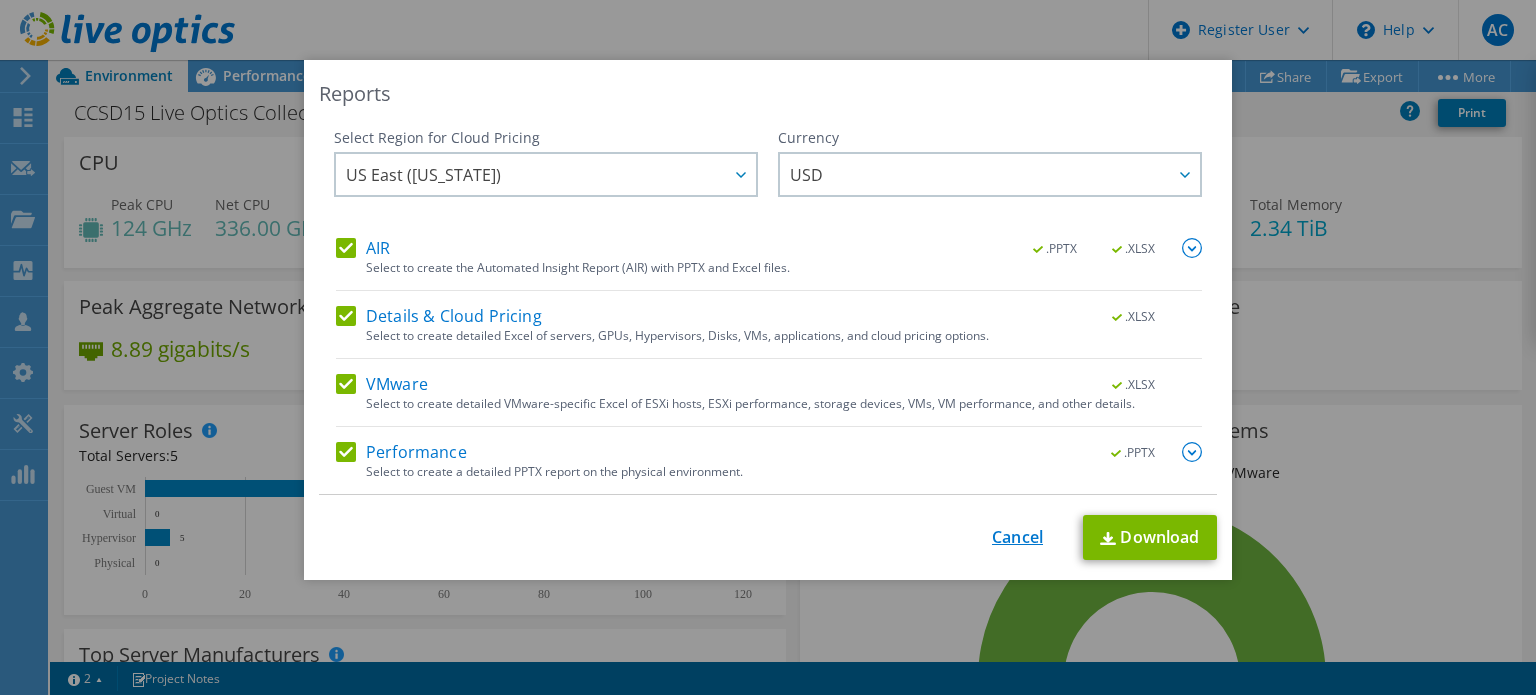 click on "Cancel" at bounding box center [1017, 537] 